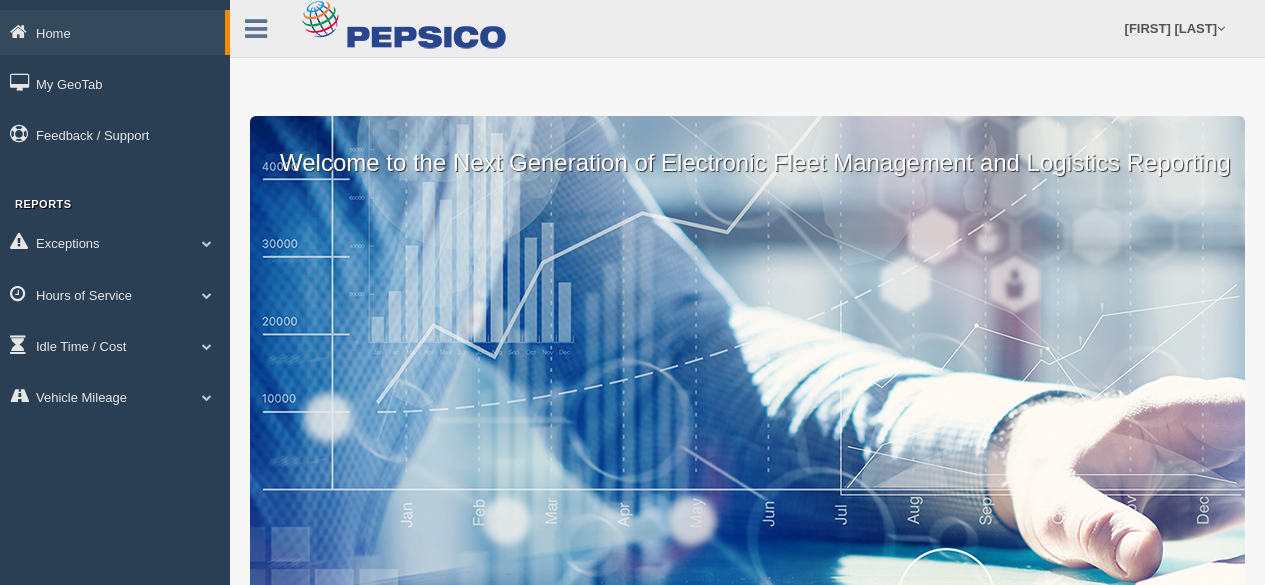 scroll, scrollTop: 0, scrollLeft: 0, axis: both 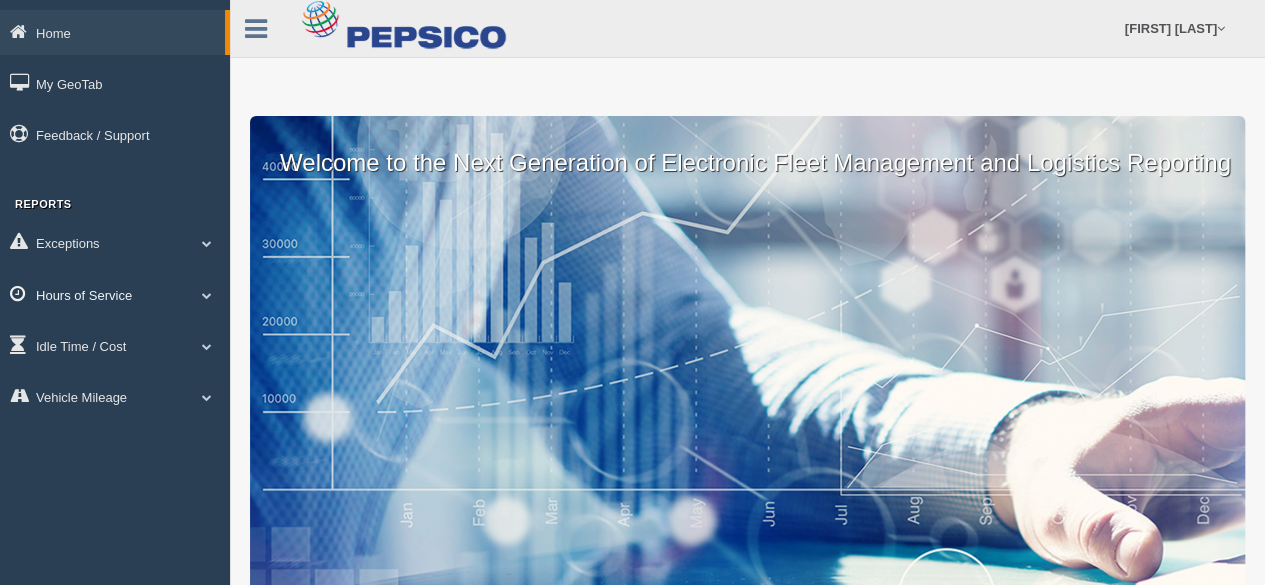 click on "Hours of Service" at bounding box center [112, 32] 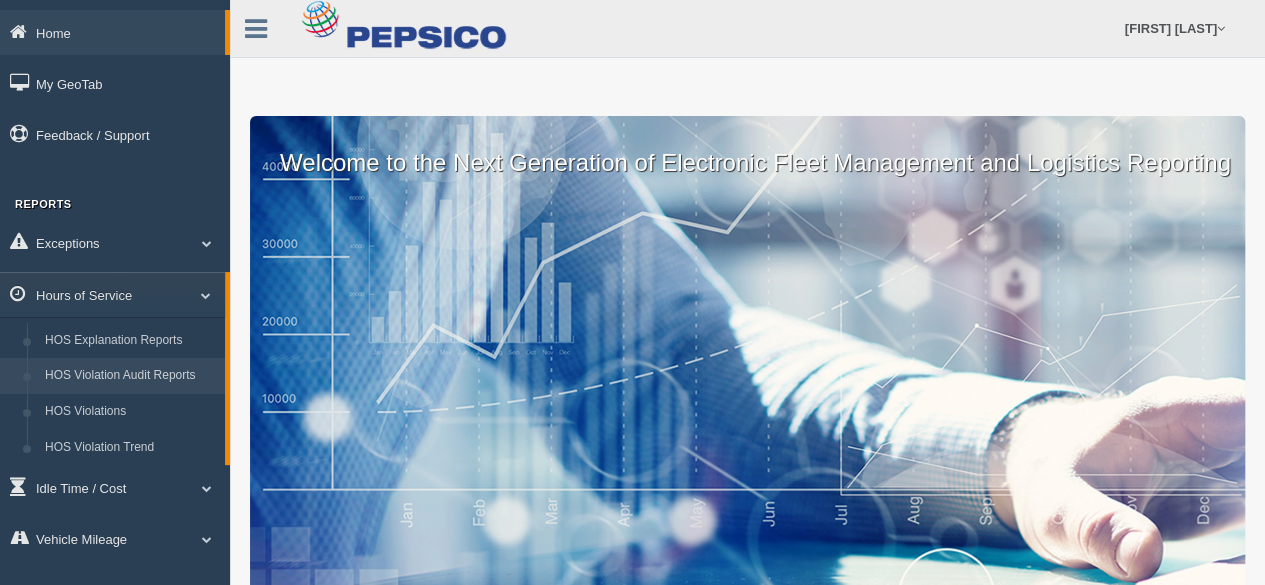click on "HOS Violation Audit Reports" at bounding box center (130, 376) 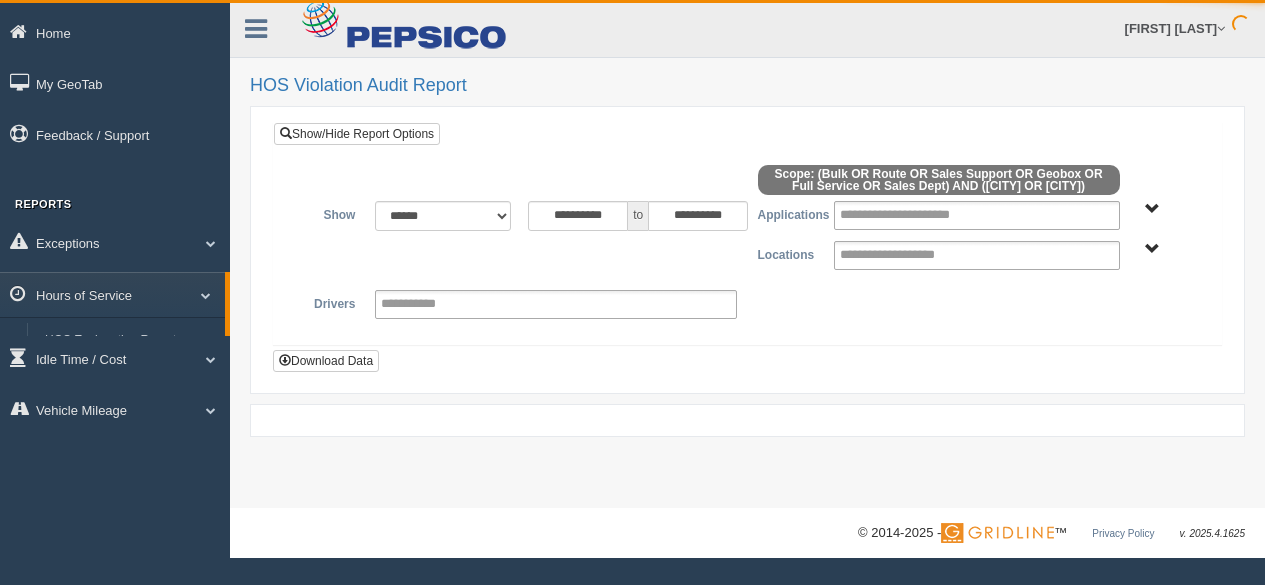 scroll, scrollTop: 0, scrollLeft: 0, axis: both 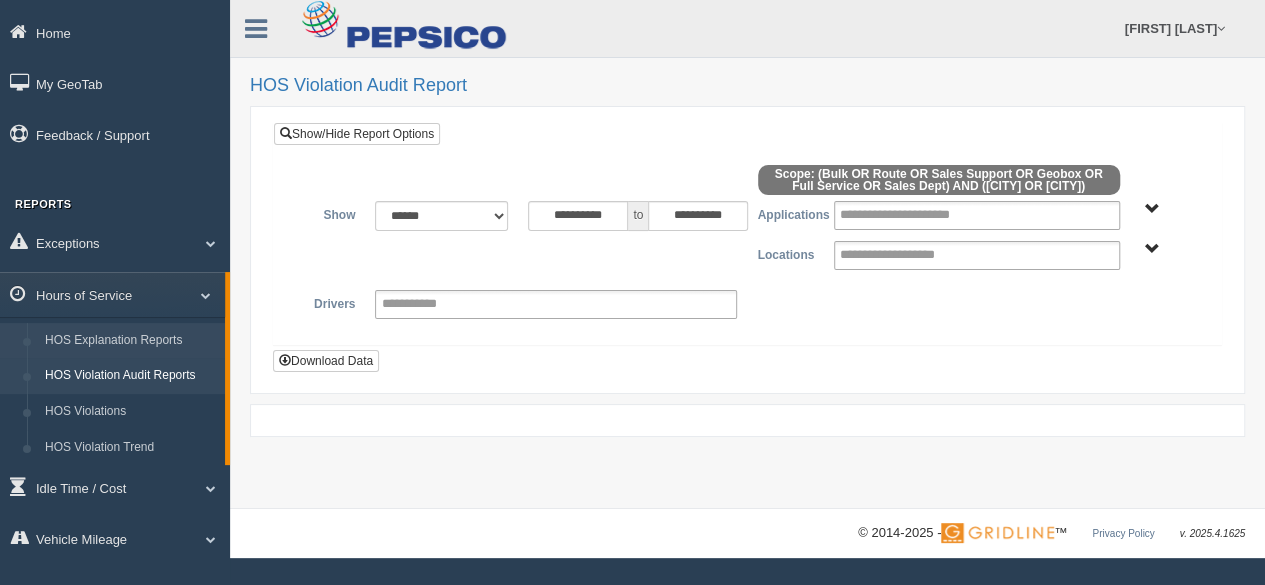 click on "HOS Explanation Reports" at bounding box center (130, 341) 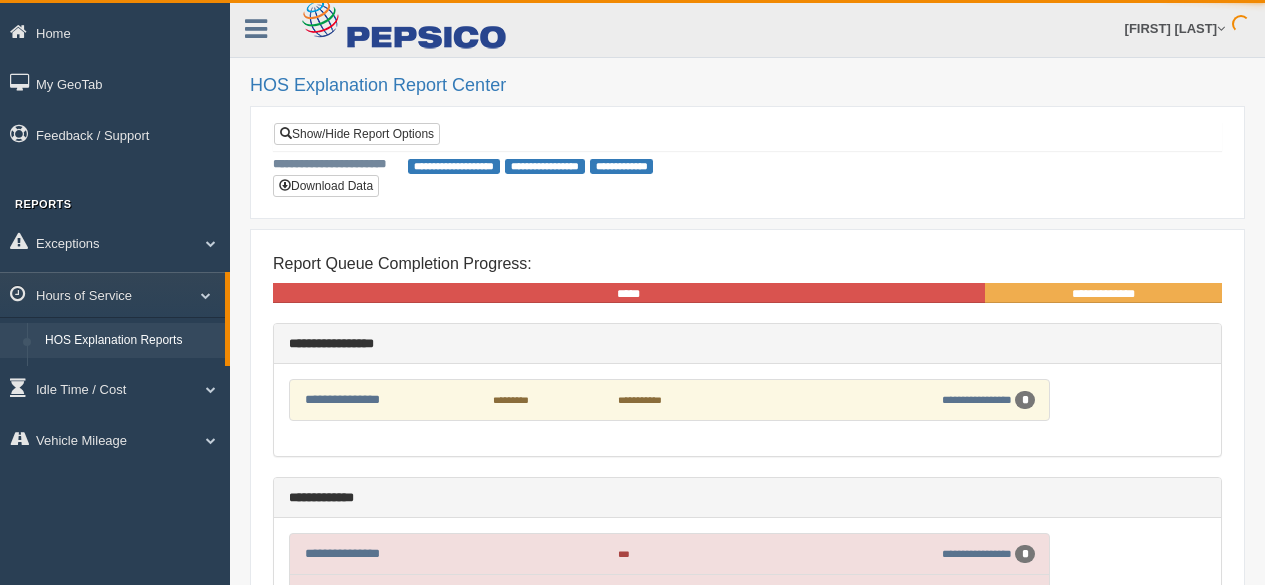 scroll, scrollTop: 0, scrollLeft: 0, axis: both 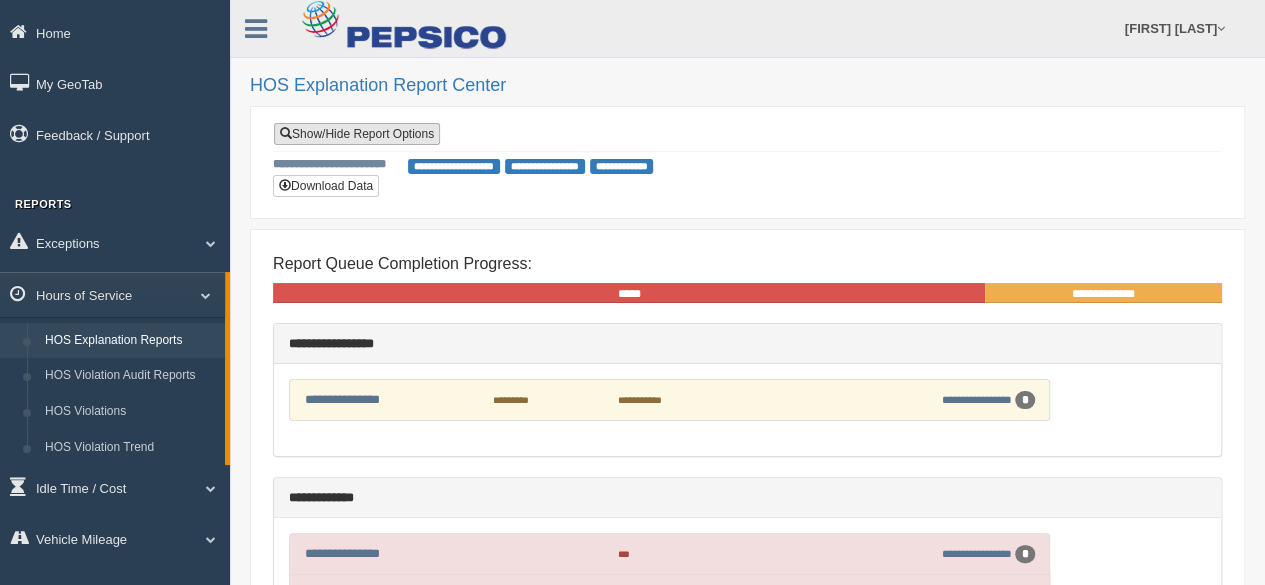 click on "Show/Hide Report Options" at bounding box center [357, 134] 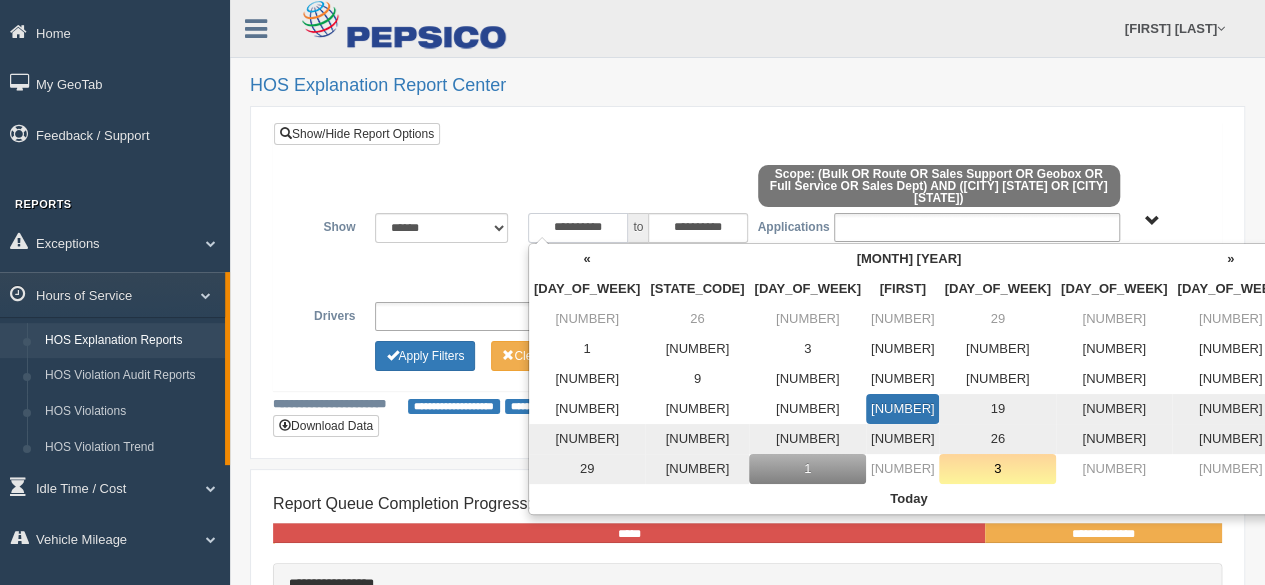 click on "**********" at bounding box center (578, 228) 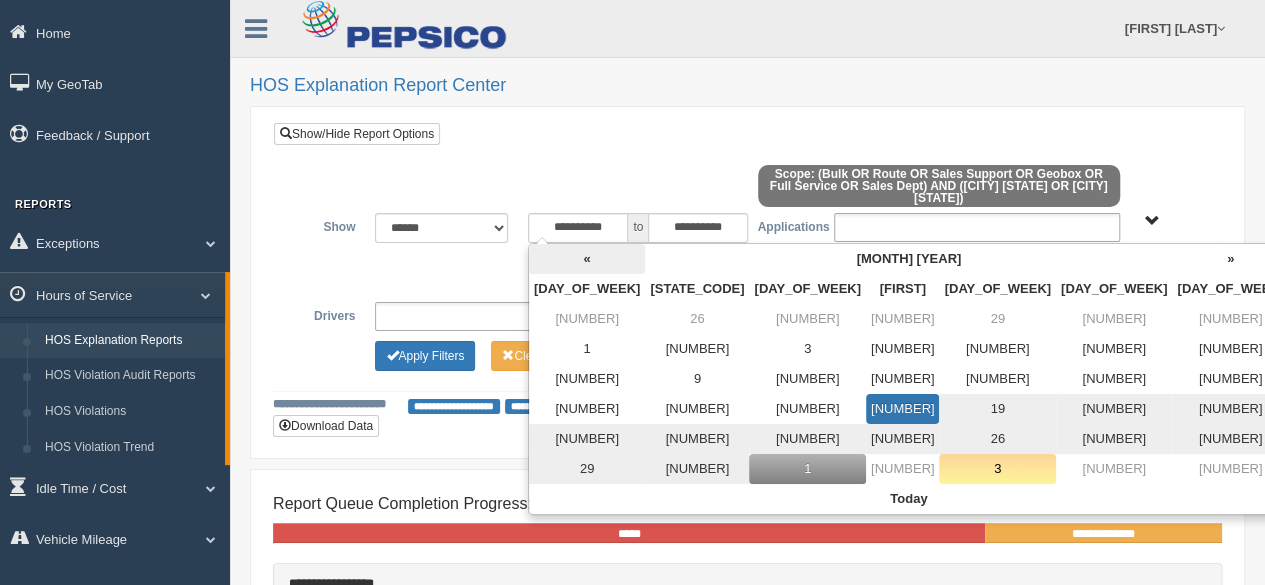 click on "«" at bounding box center (587, 259) 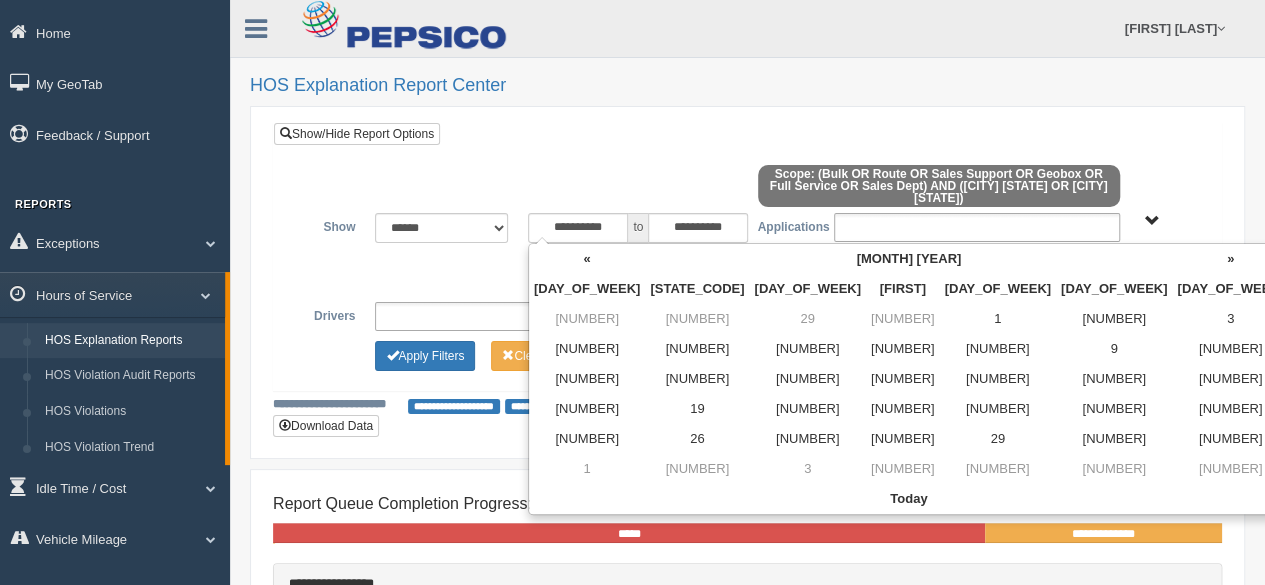 click on "«" at bounding box center (587, 259) 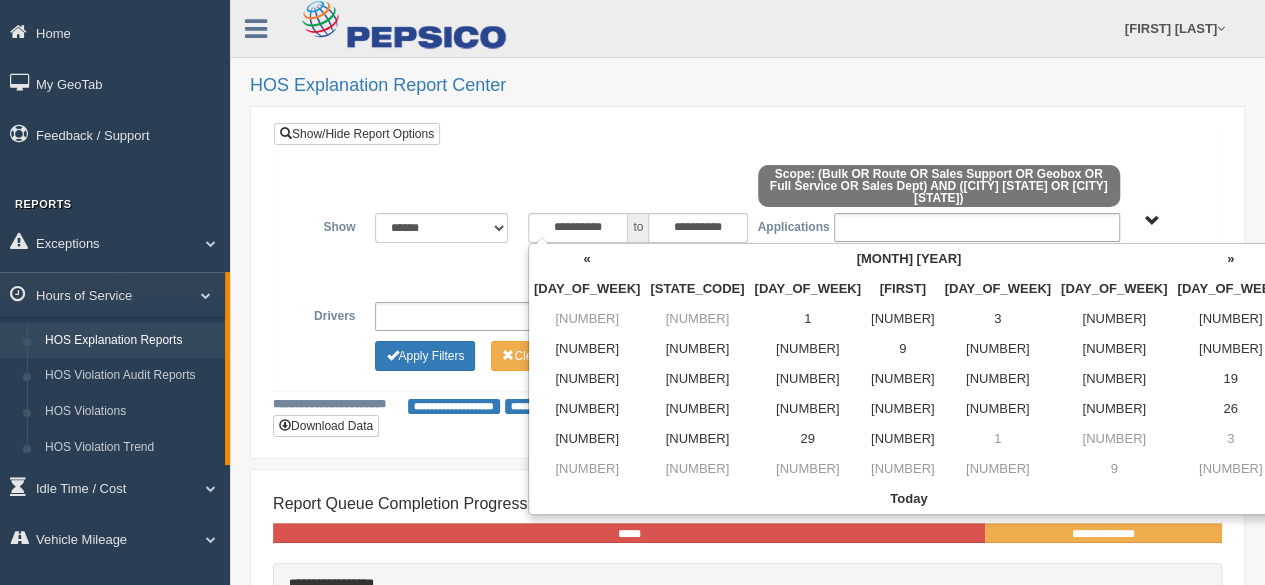 click on "«" at bounding box center (587, 259) 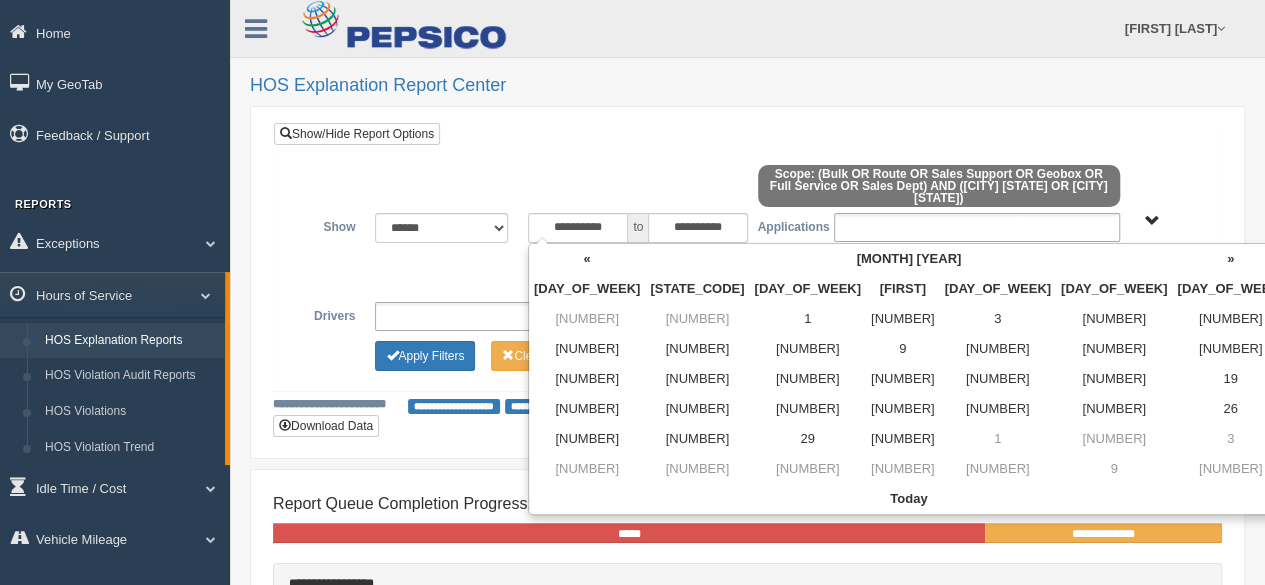 click on "«" at bounding box center (587, 259) 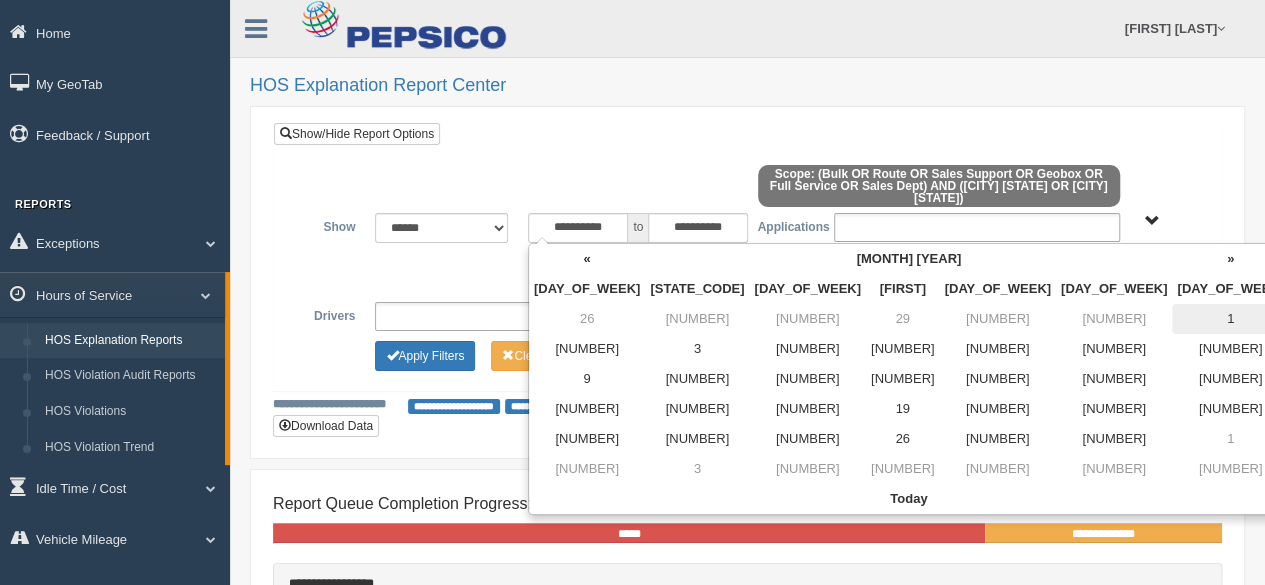 click on "1" at bounding box center (1230, 319) 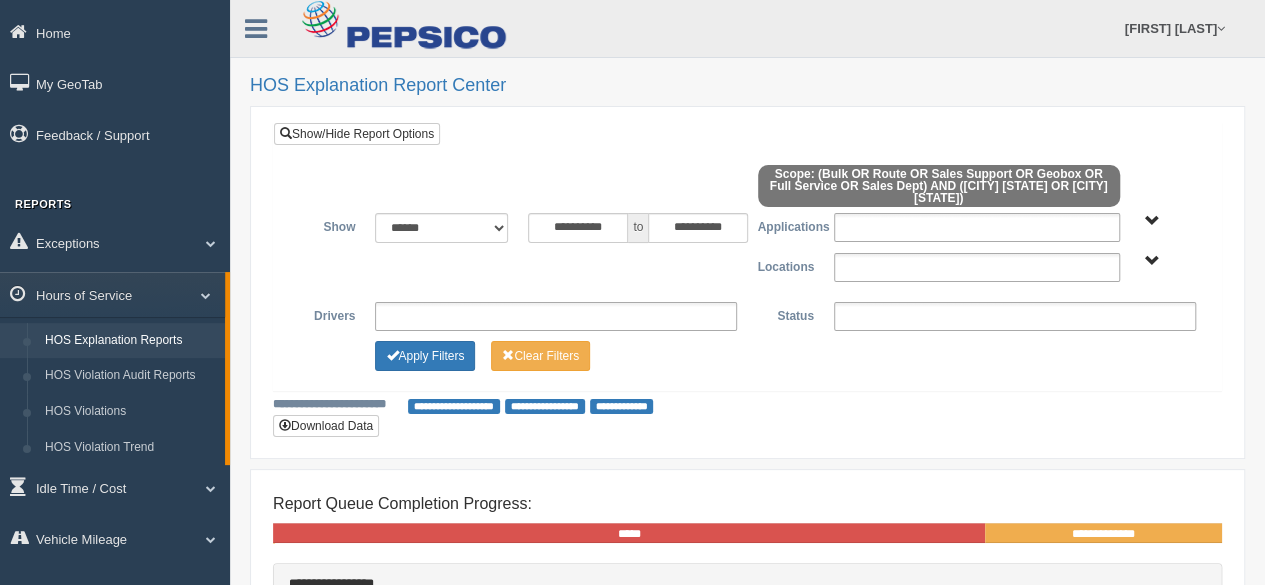 click on "**********" at bounding box center (747, 270) 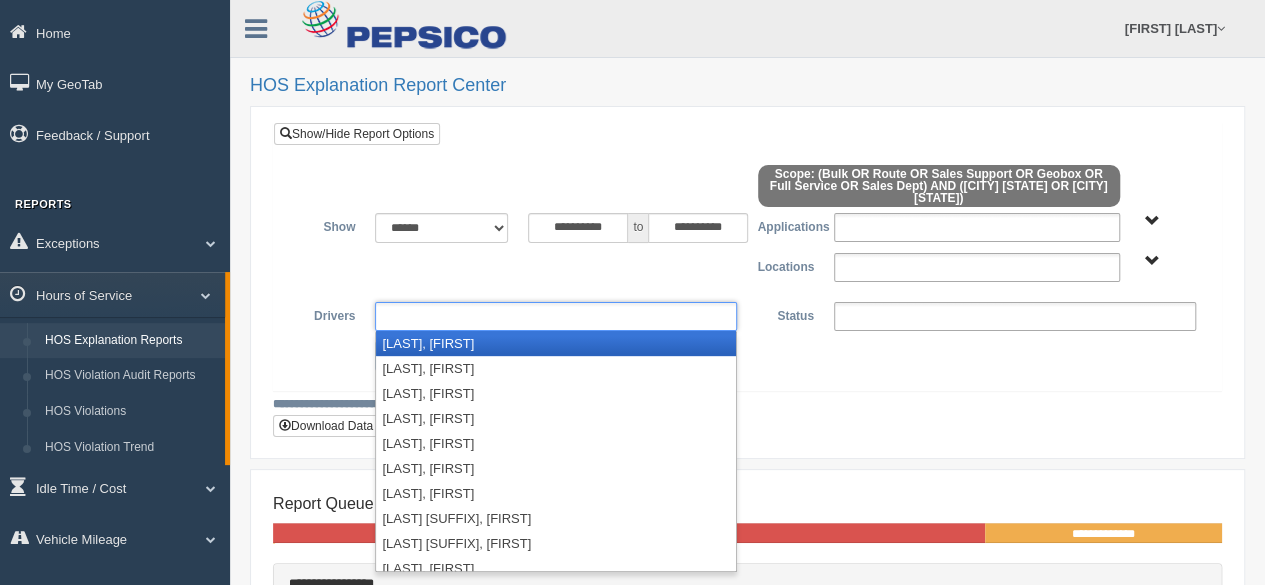 click at bounding box center (556, 316) 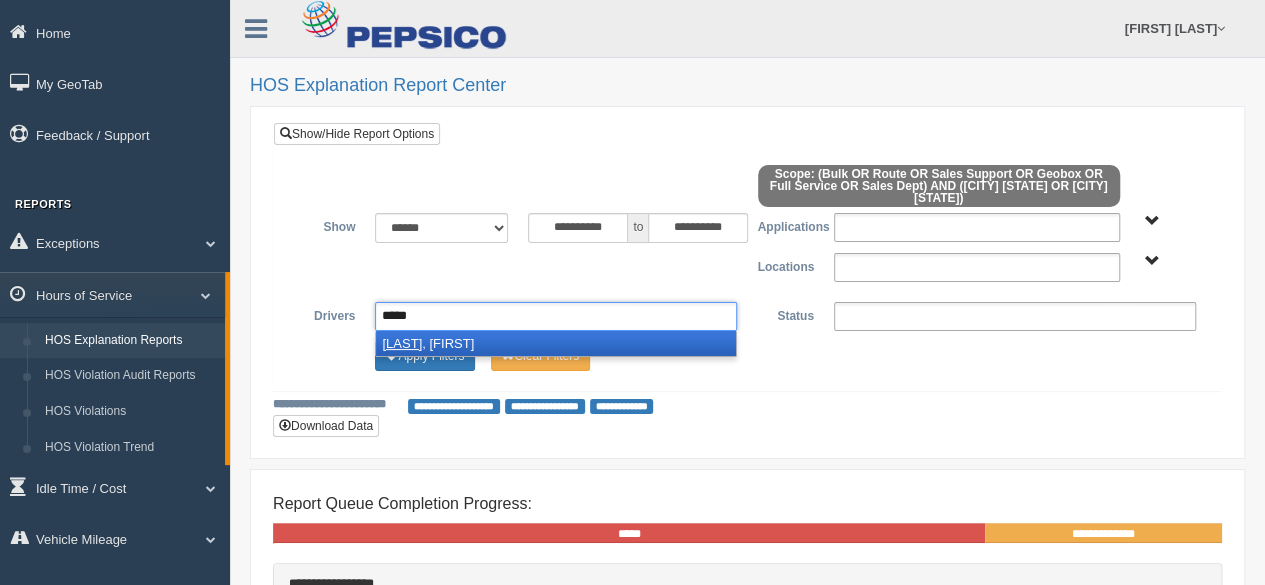 type on "*****" 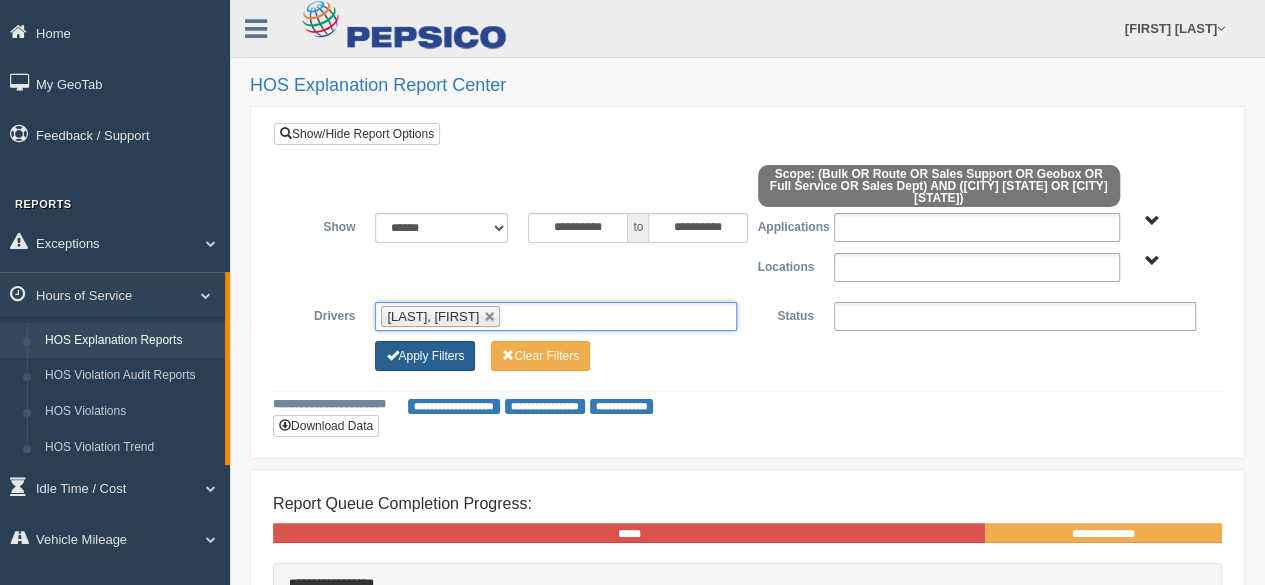 click on "Apply Filters" at bounding box center [425, 356] 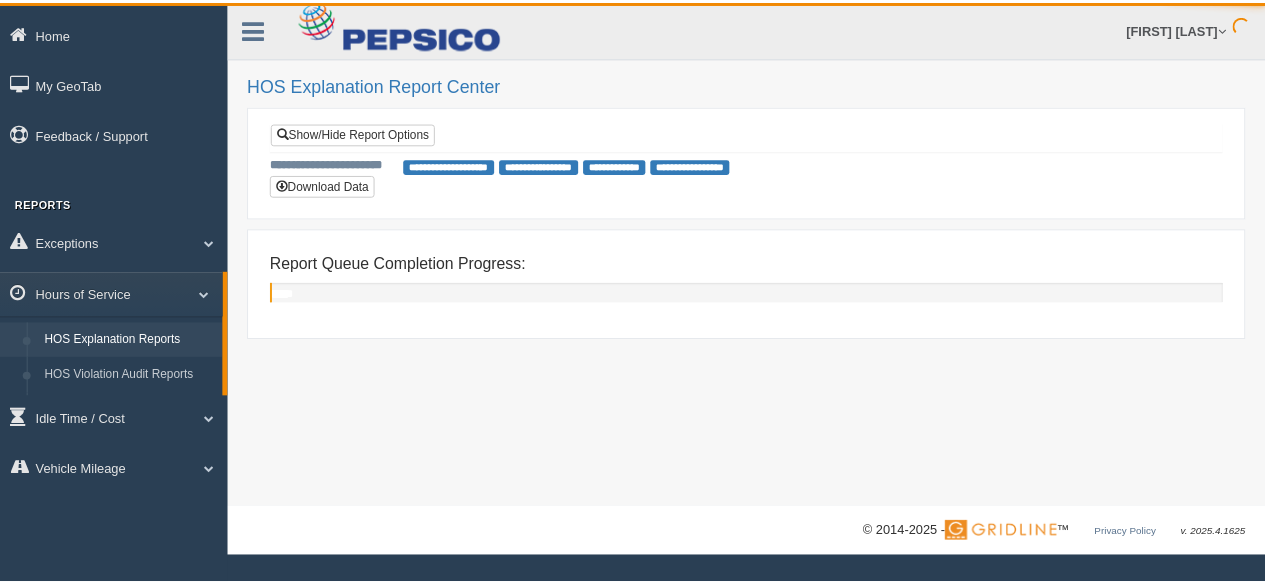 scroll, scrollTop: 0, scrollLeft: 0, axis: both 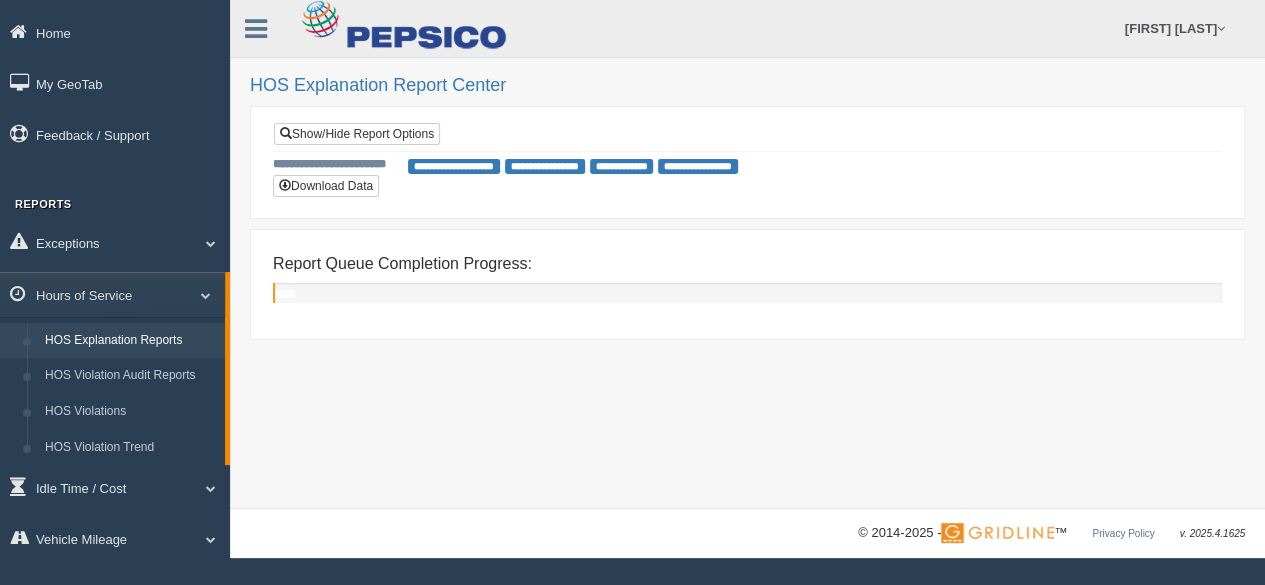 click on "×
Create New HOS Violation
Start Date:*
End Date:*" at bounding box center [747, 165] 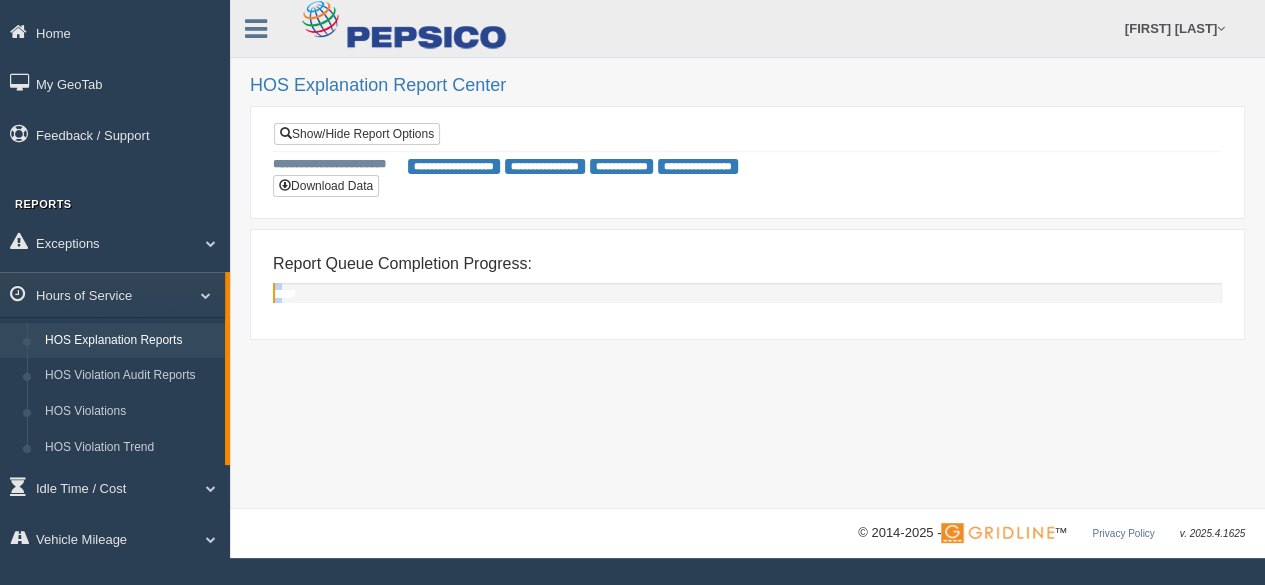 click on "×
Create New HOS Violation
Start Date:*
End Date:*" at bounding box center (747, 165) 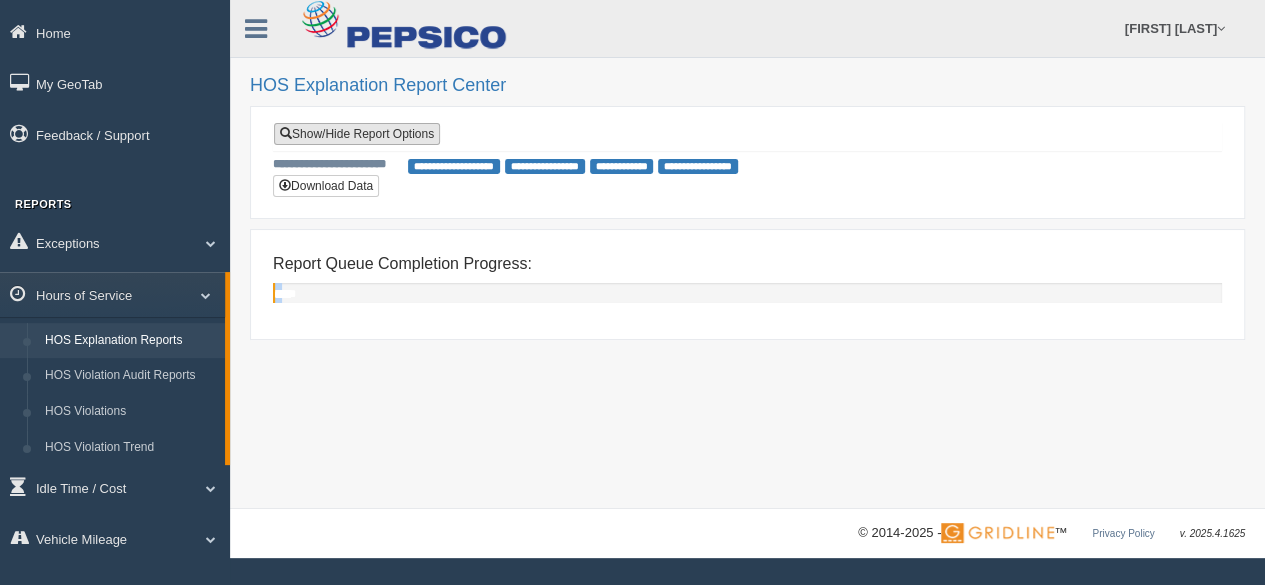 click on "Show/Hide Report Options" at bounding box center [357, 134] 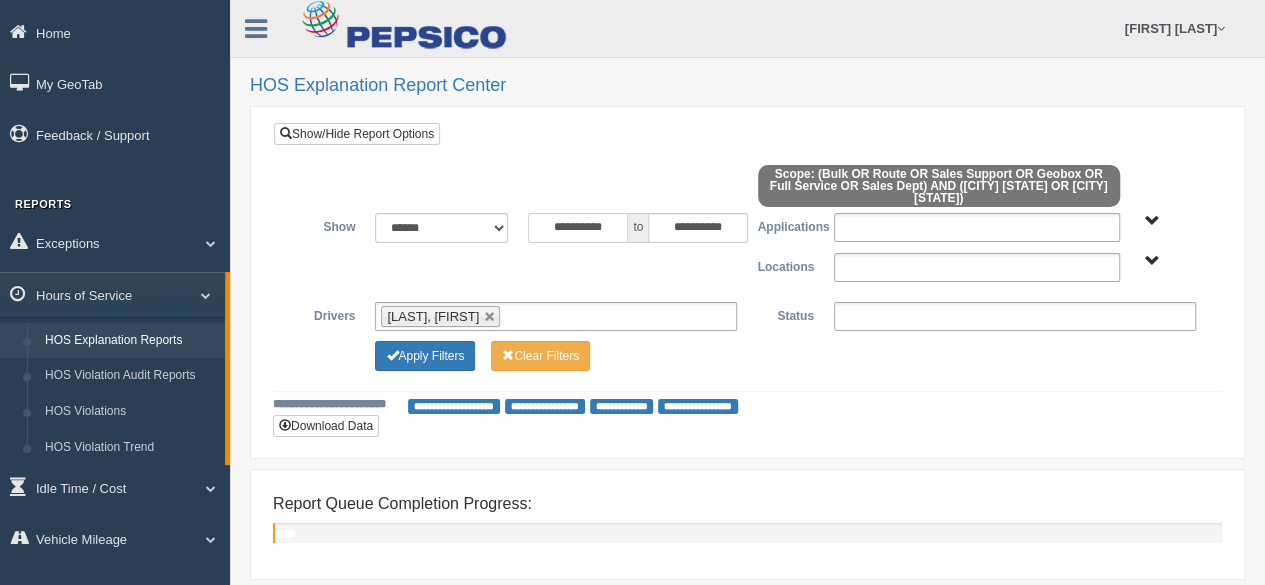 click on "[MASK]" at bounding box center [578, 228] 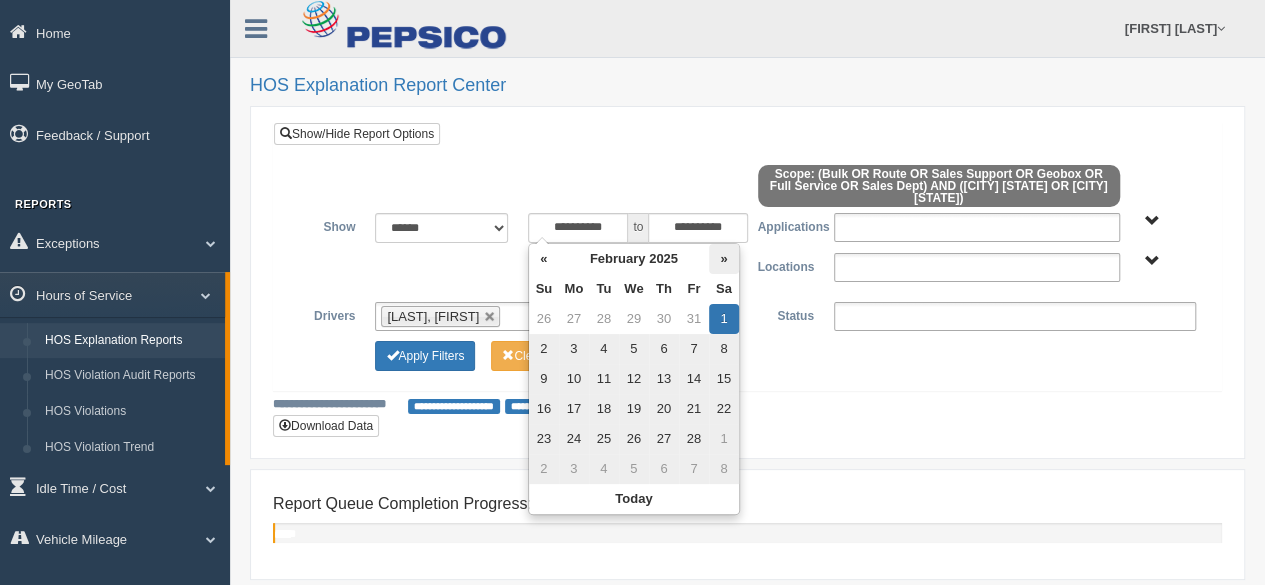 click on "»" at bounding box center (724, 259) 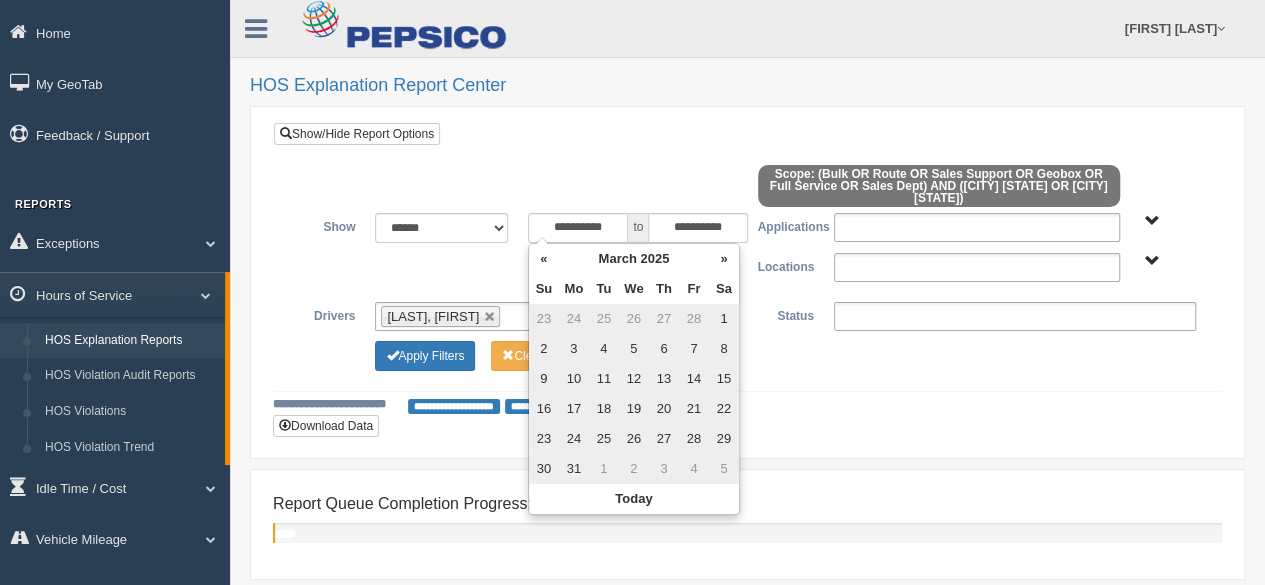 click on "»" at bounding box center (724, 259) 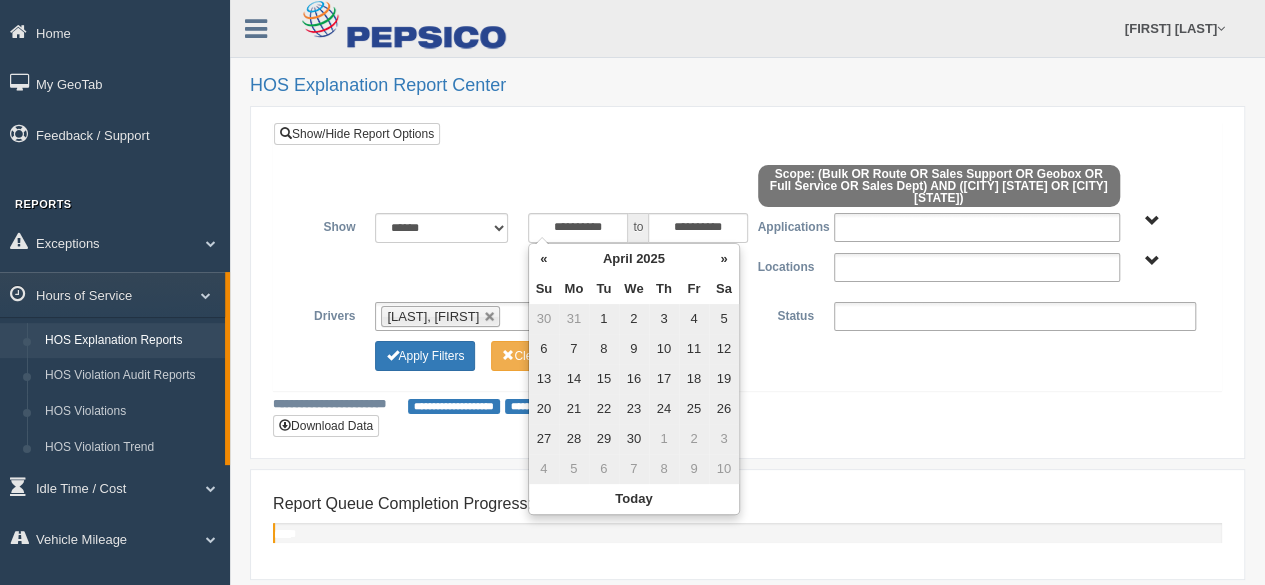 click on "1" at bounding box center [604, 319] 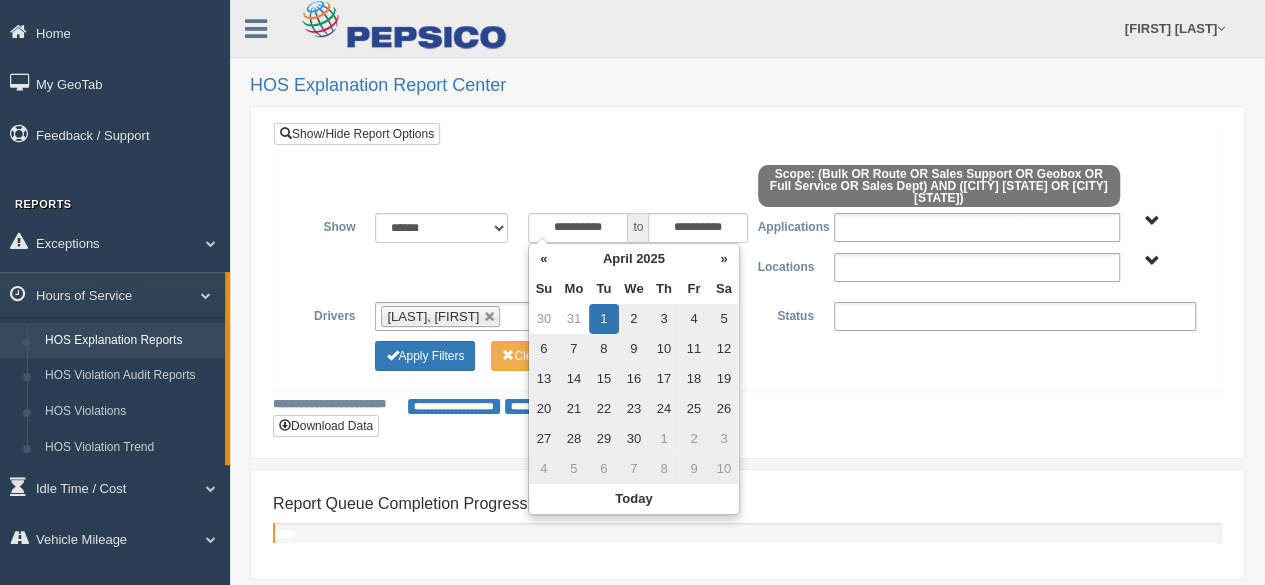 click on "**********" at bounding box center (747, 252) 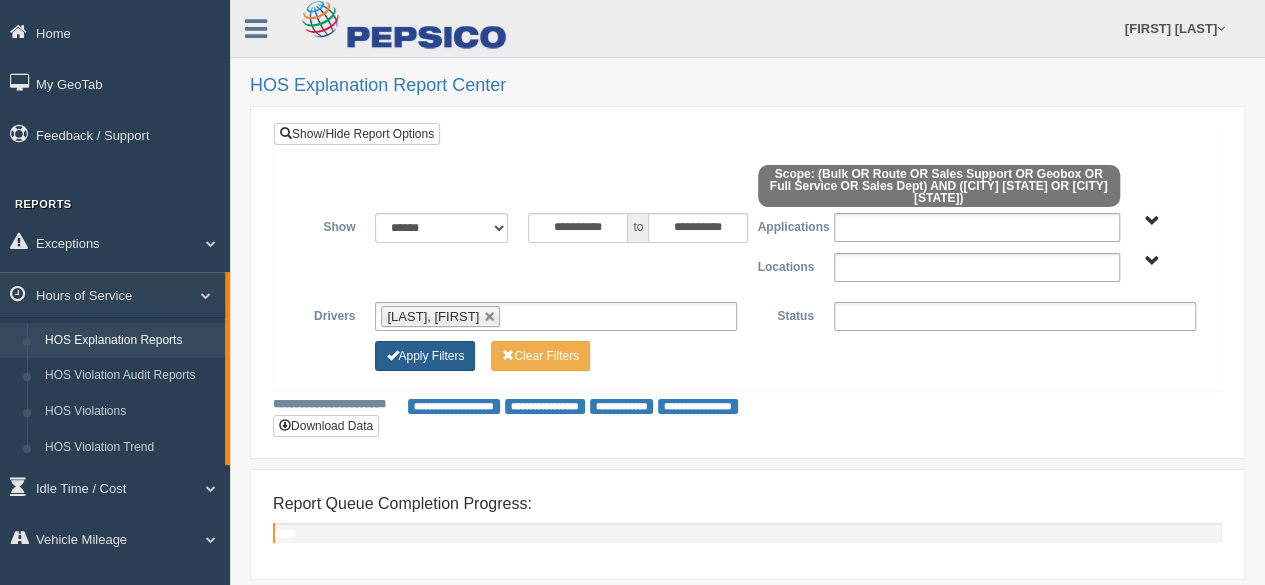 click on "Apply Filters" at bounding box center (425, 356) 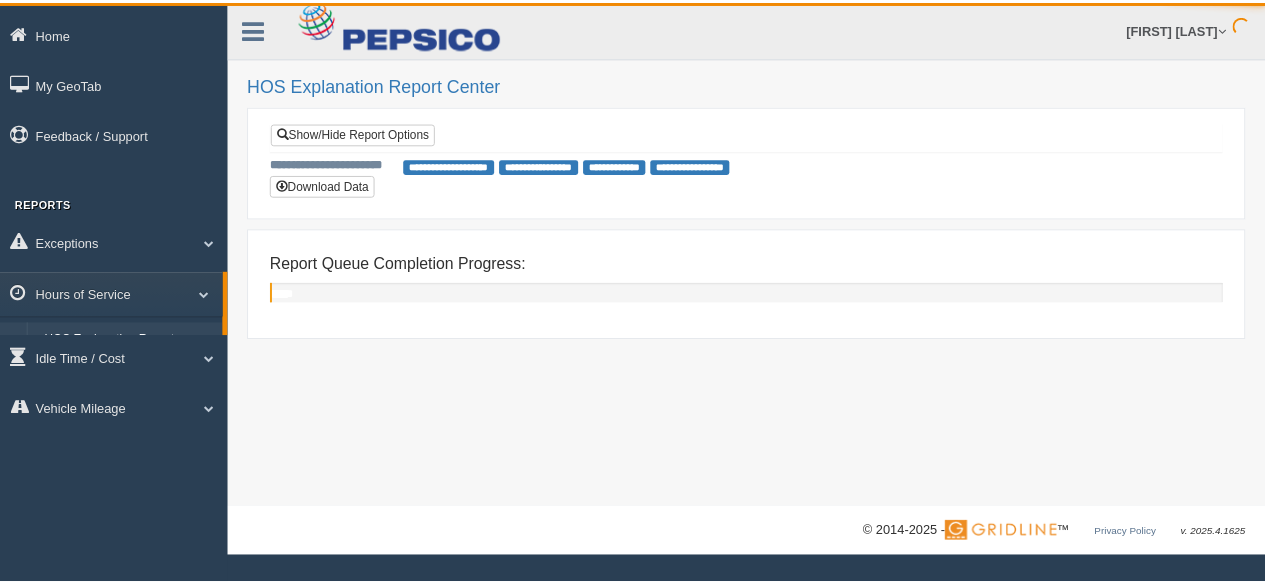 scroll, scrollTop: 0, scrollLeft: 0, axis: both 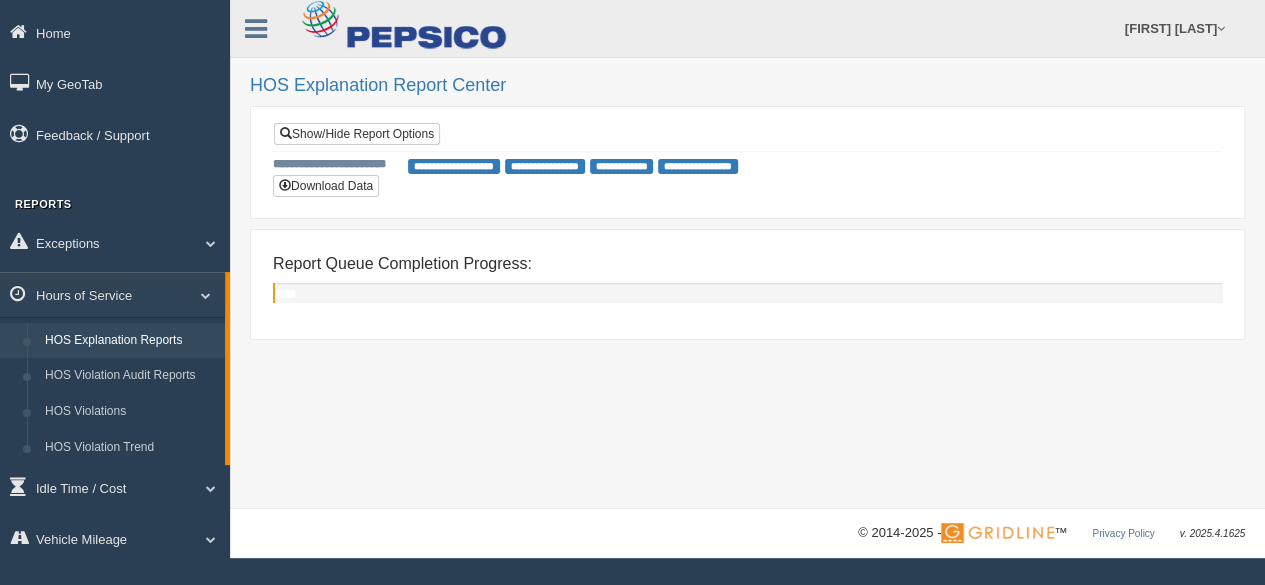 click on "**********" at bounding box center (747, 293) 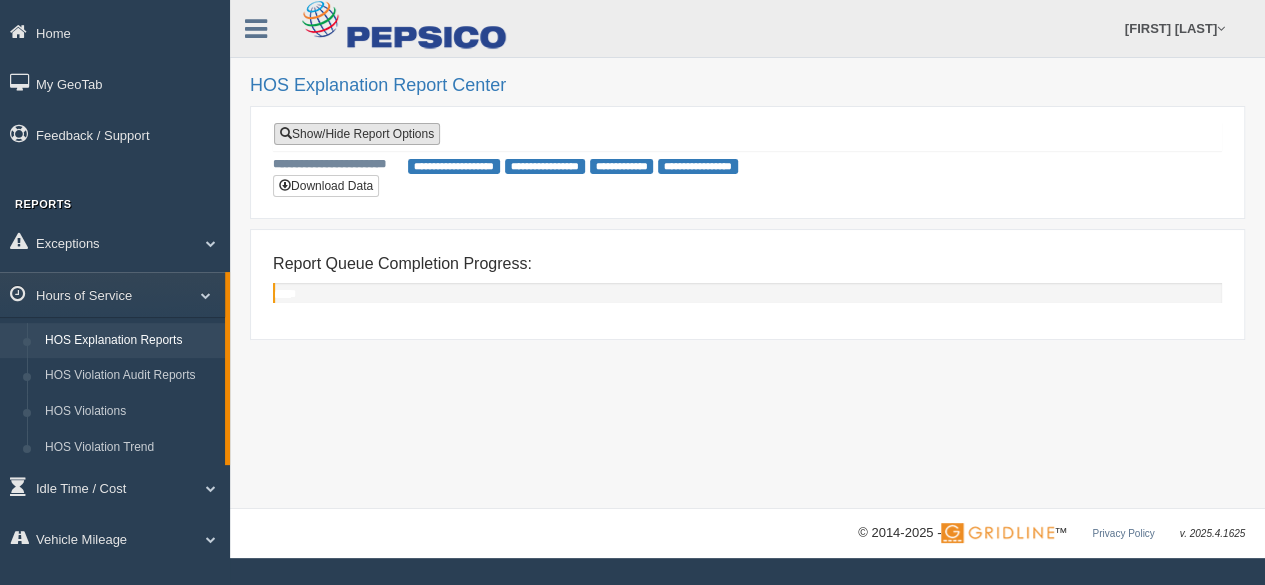 click on "Show/Hide Report Options" at bounding box center (357, 134) 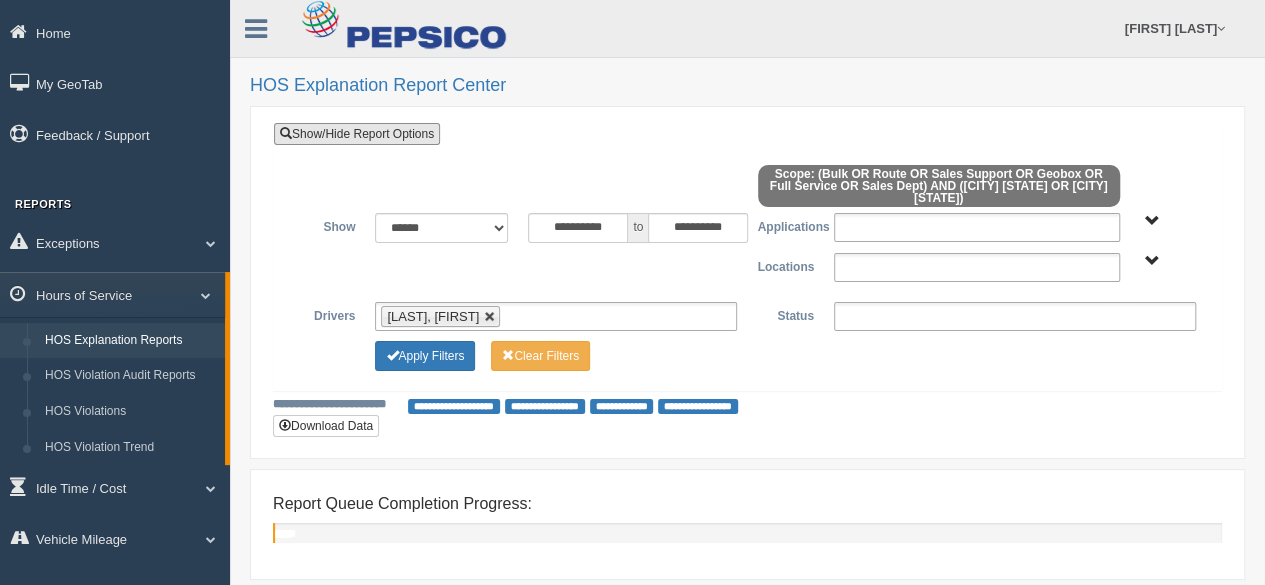click at bounding box center [490, 317] 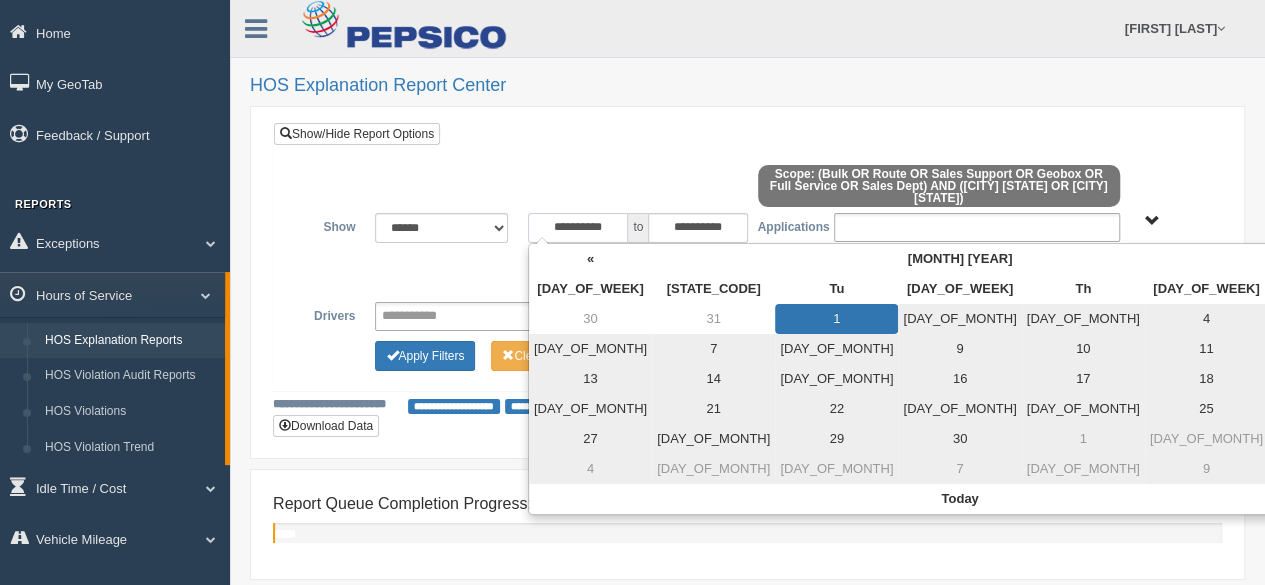 click on "**********" at bounding box center (578, 228) 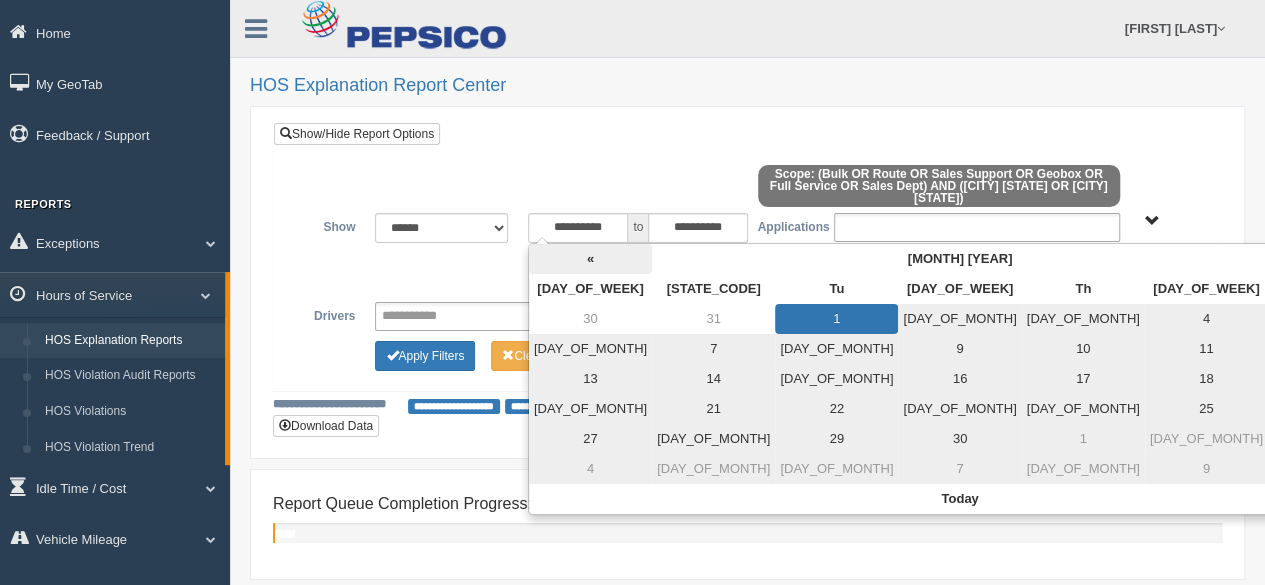 click on "«" at bounding box center (590, 259) 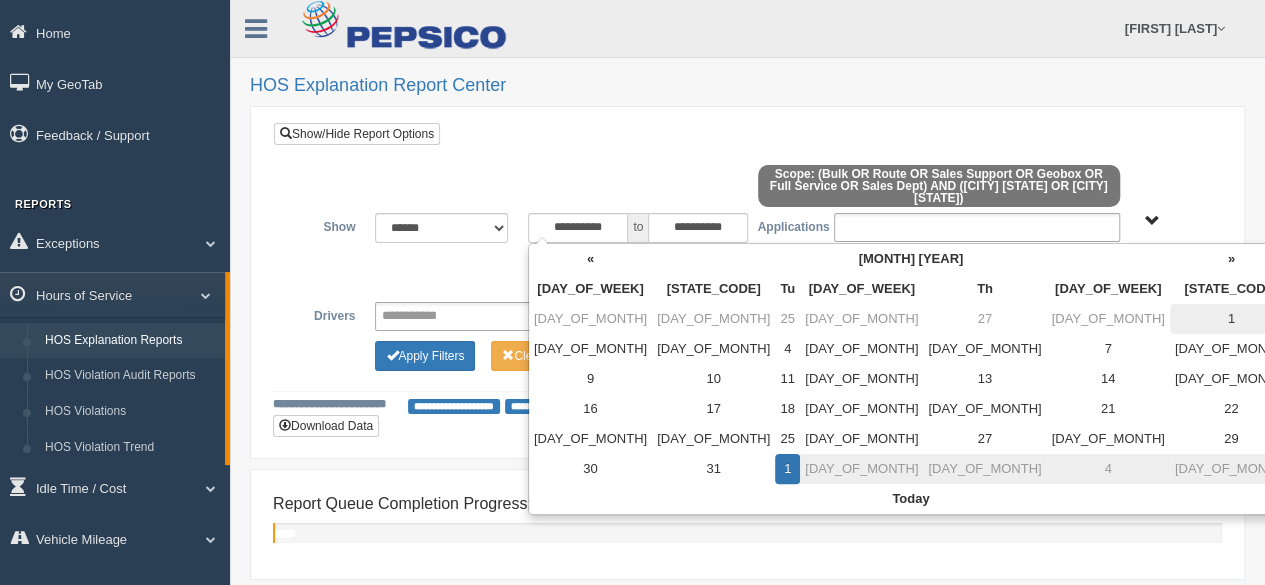 click on "1" at bounding box center [1231, 319] 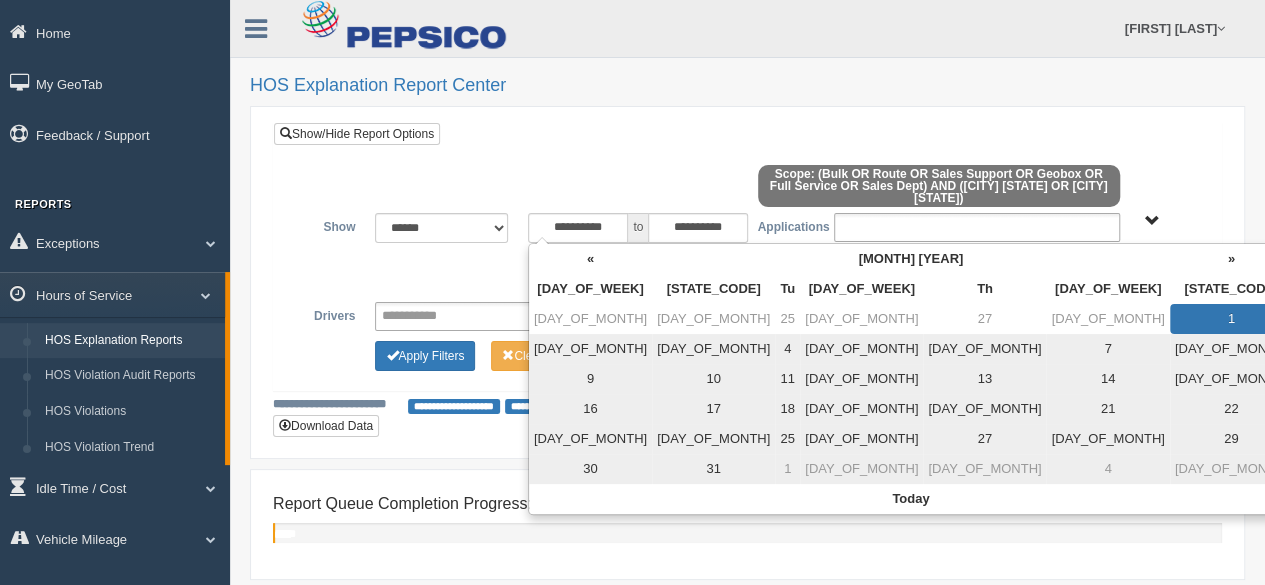 click on "5" at bounding box center [1231, 469] 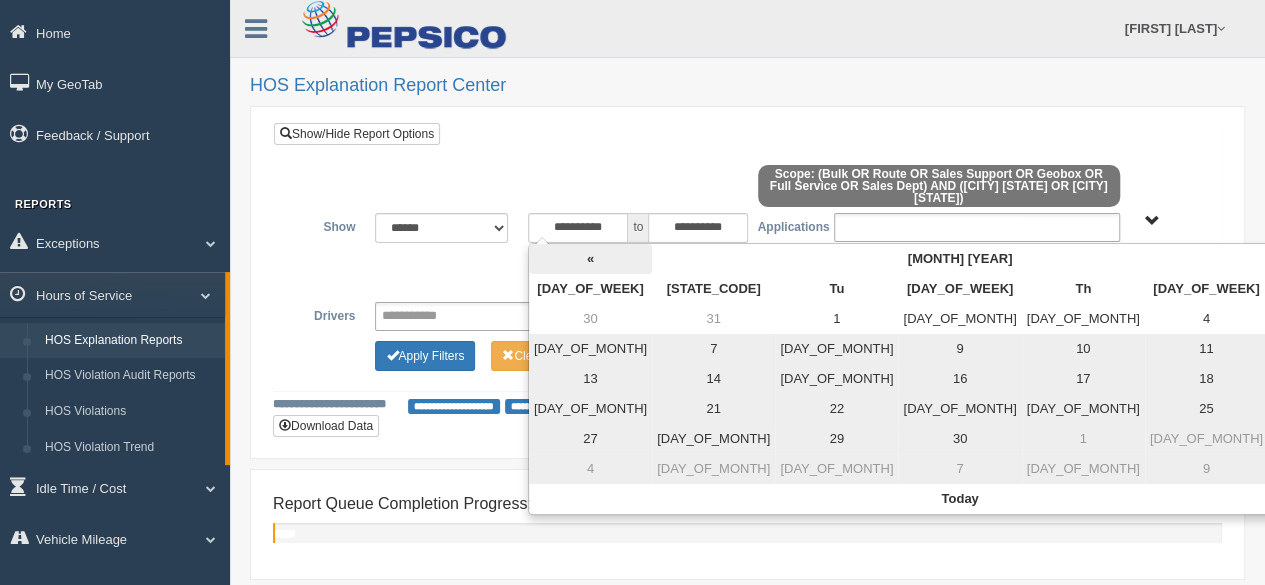 click on "«" at bounding box center [590, 259] 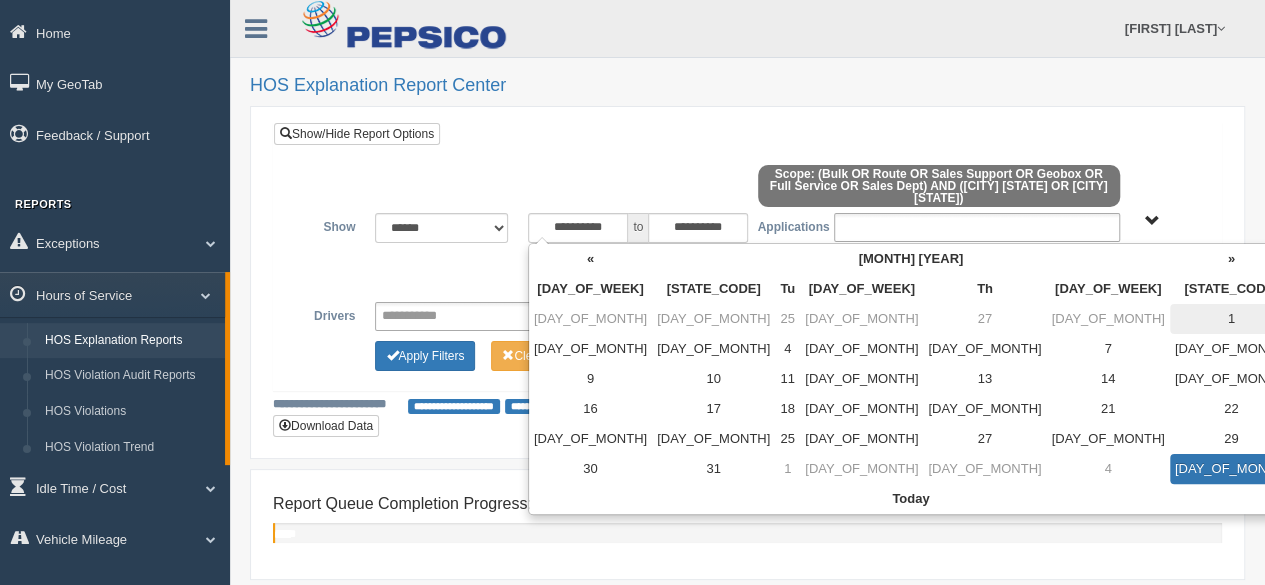 click on "1" at bounding box center (1231, 319) 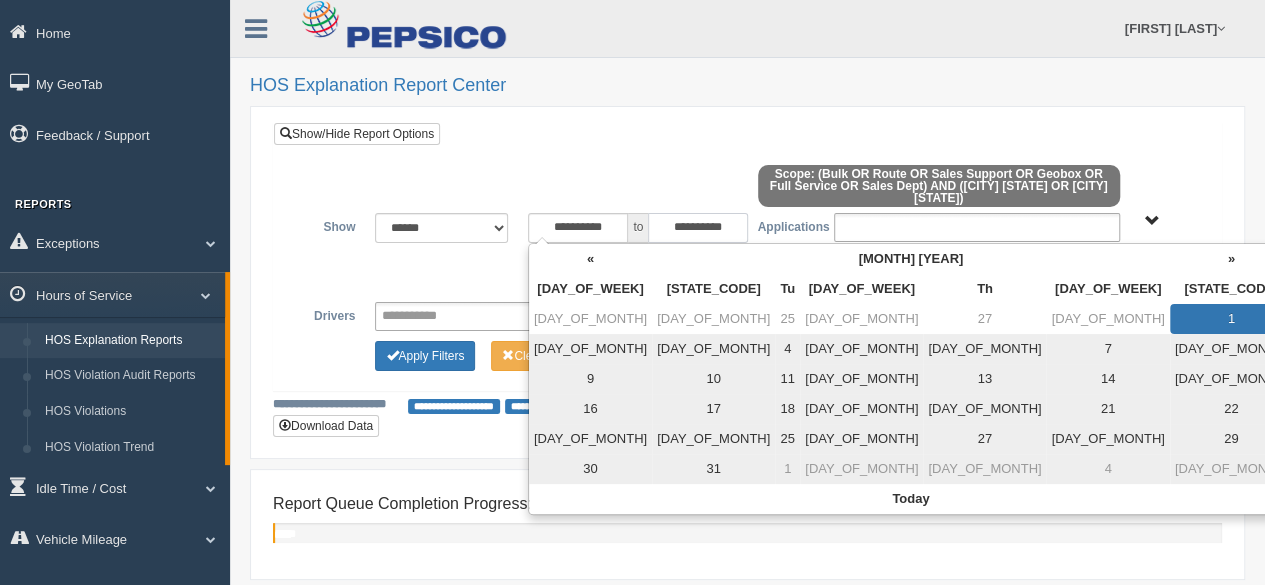 click on "**********" at bounding box center [698, 228] 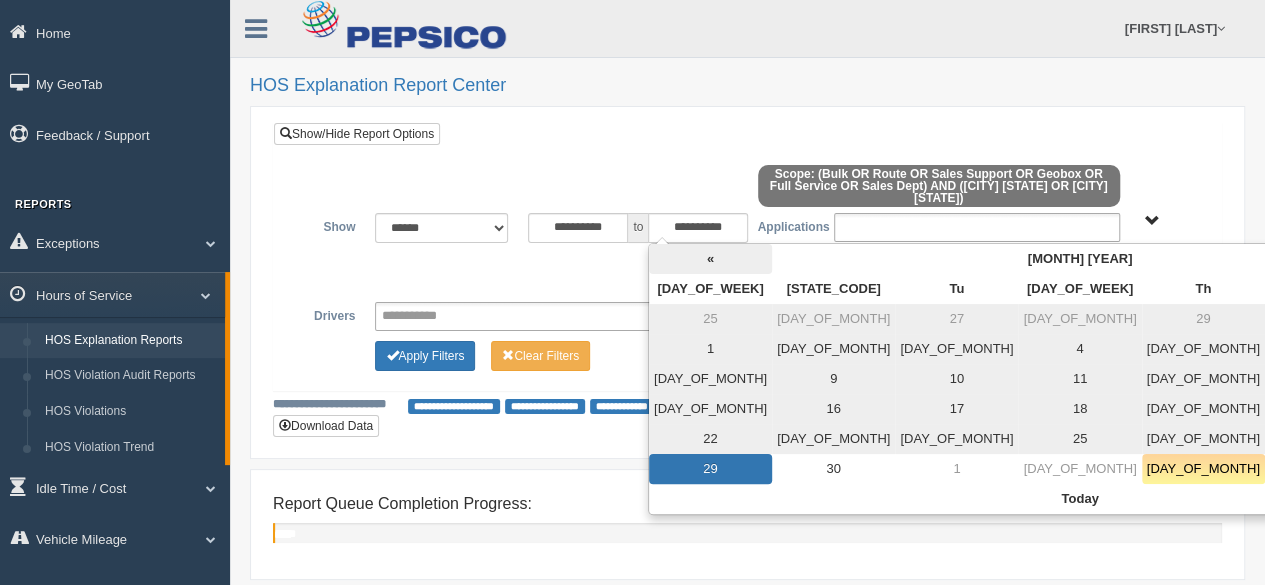 click on "«" at bounding box center [710, 259] 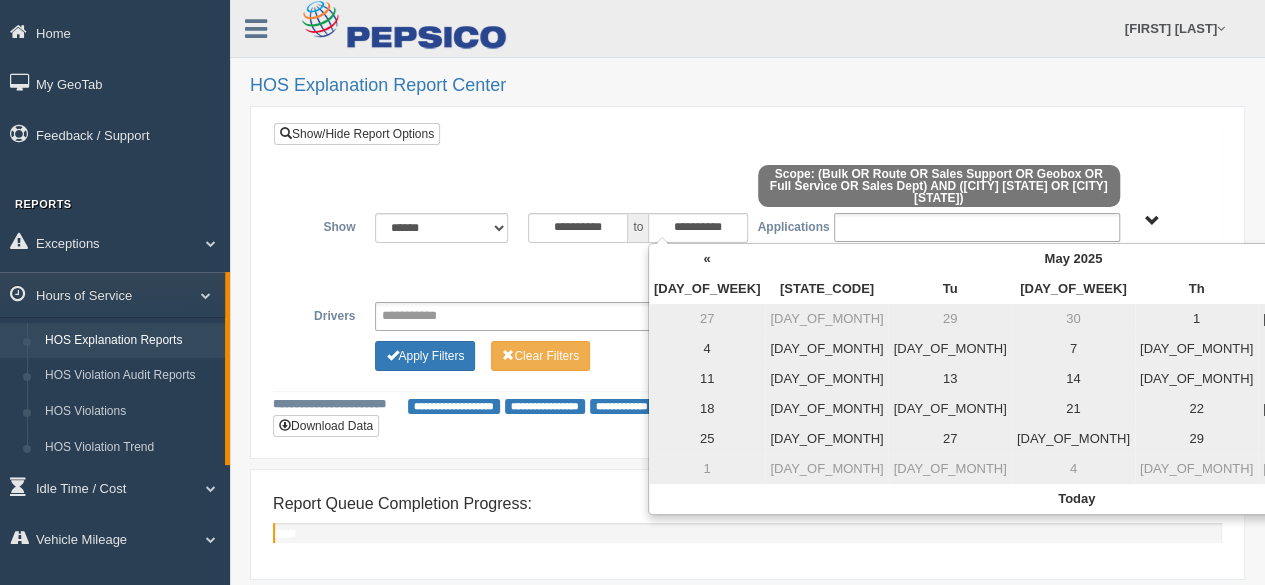 click on "«" at bounding box center [707, 259] 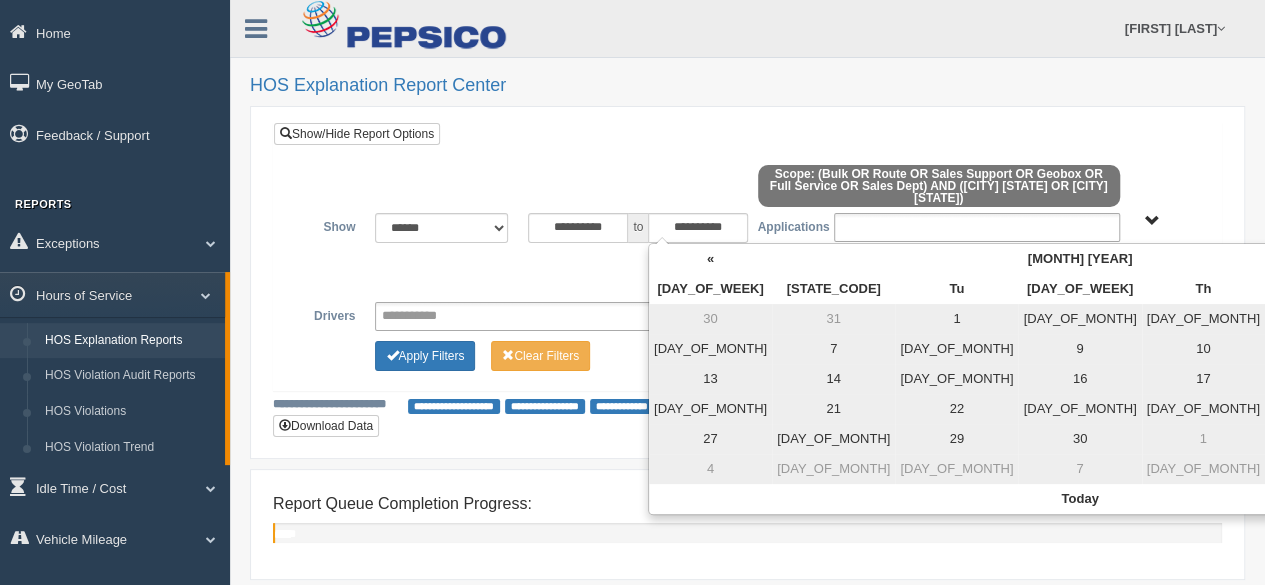 click on "30" at bounding box center (1079, 319) 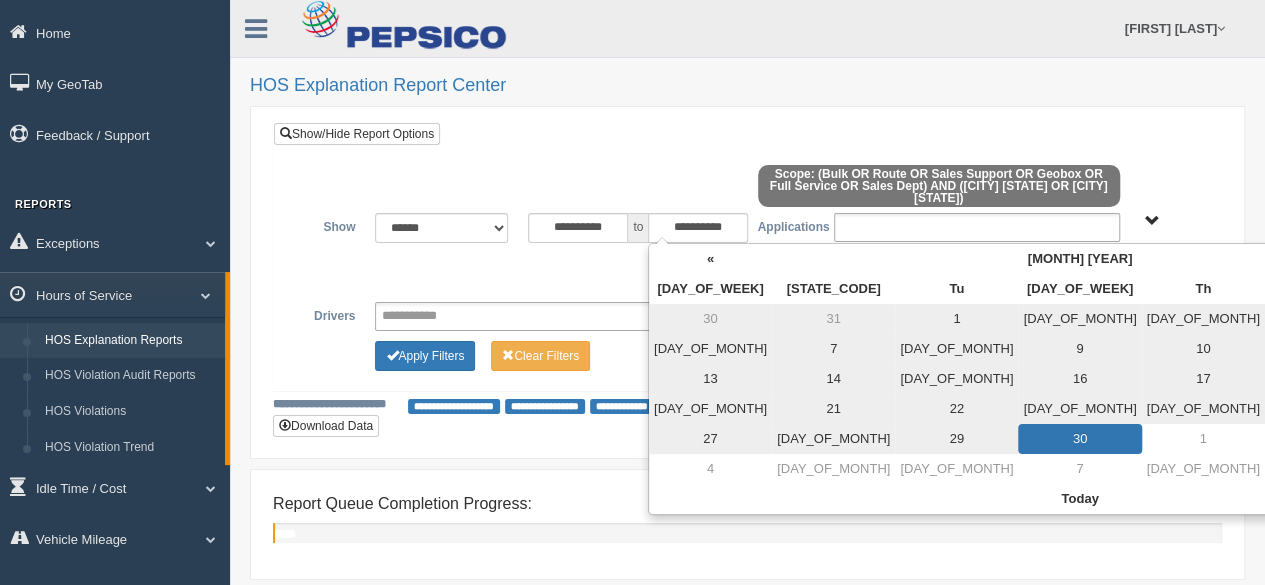 click on "**********" at bounding box center [747, 267] 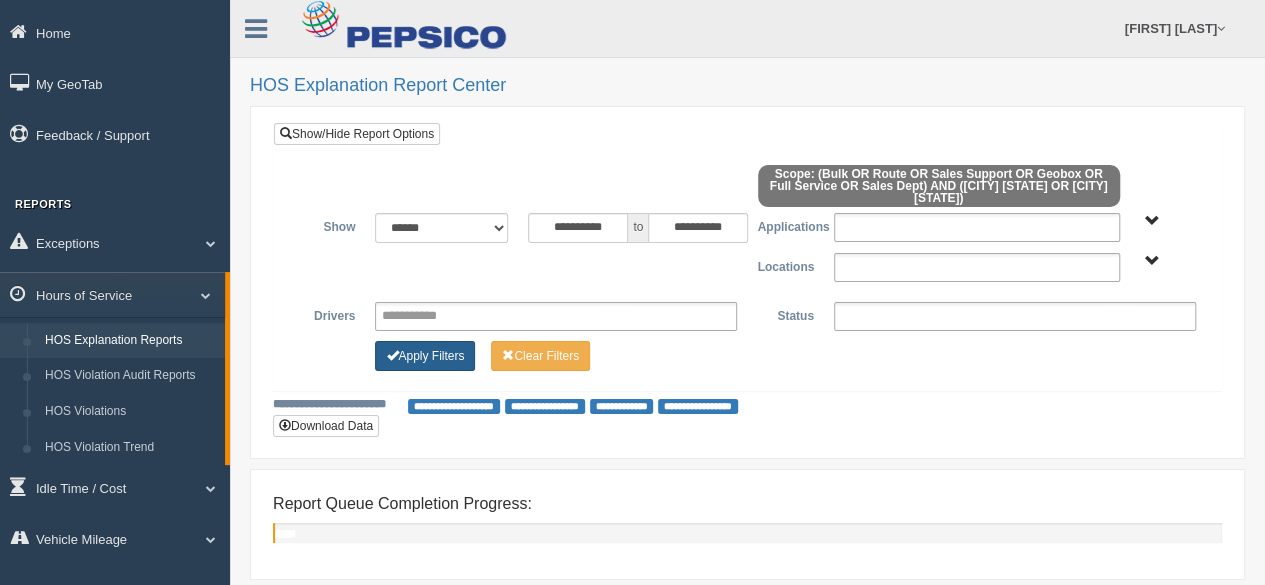 click on "Apply Filters" at bounding box center (425, 356) 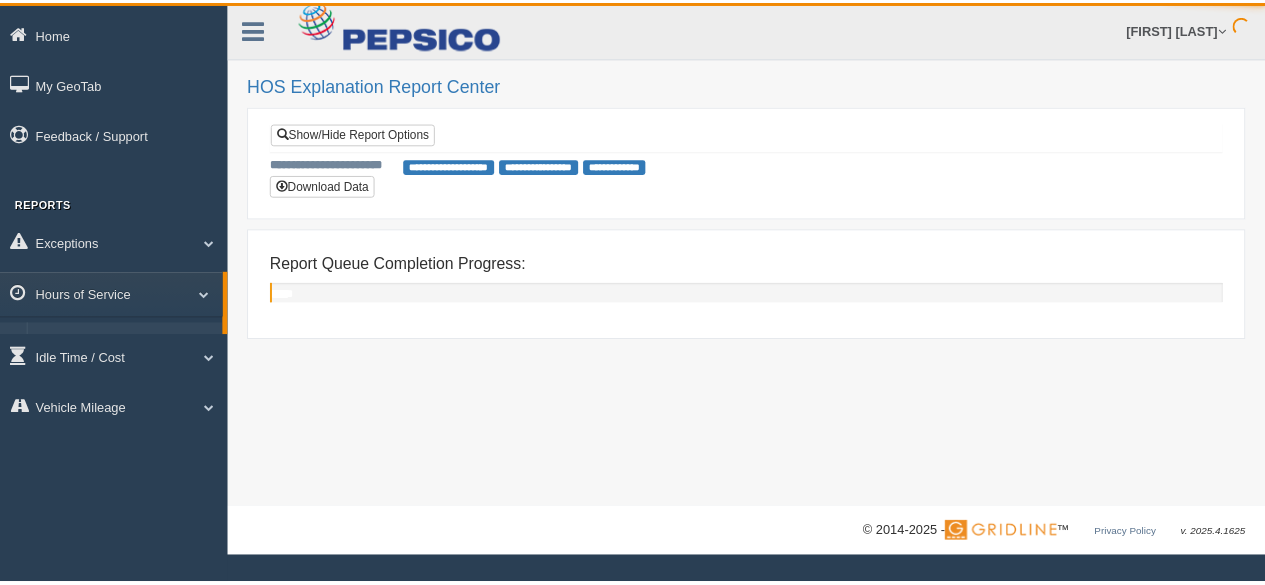 scroll, scrollTop: 0, scrollLeft: 0, axis: both 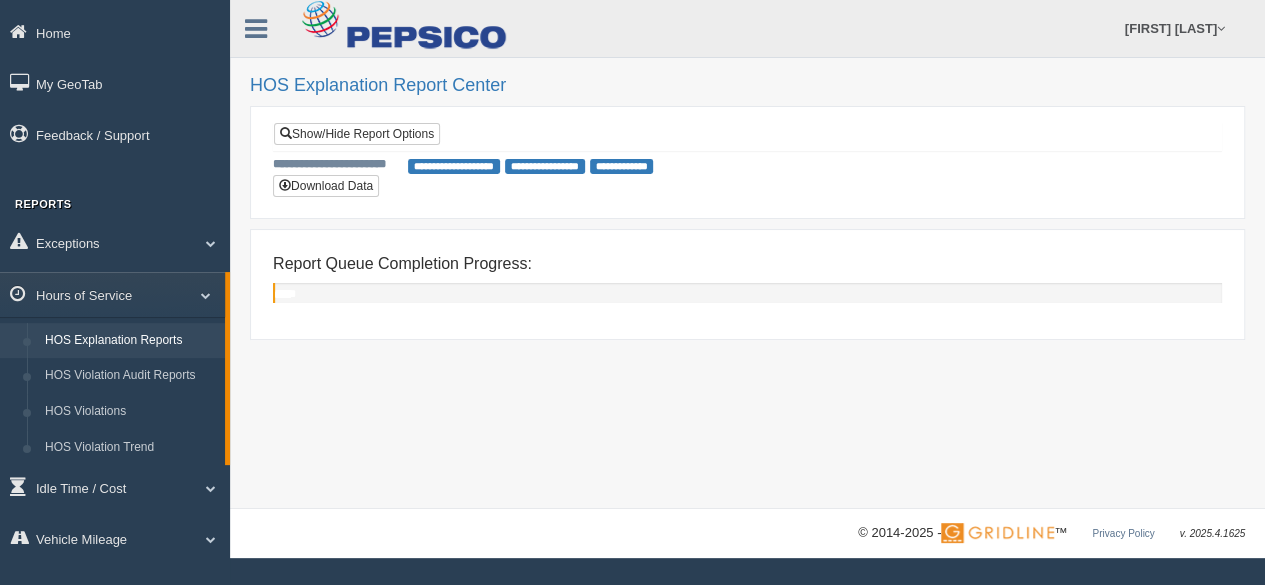 click on "**********" at bounding box center [747, 293] 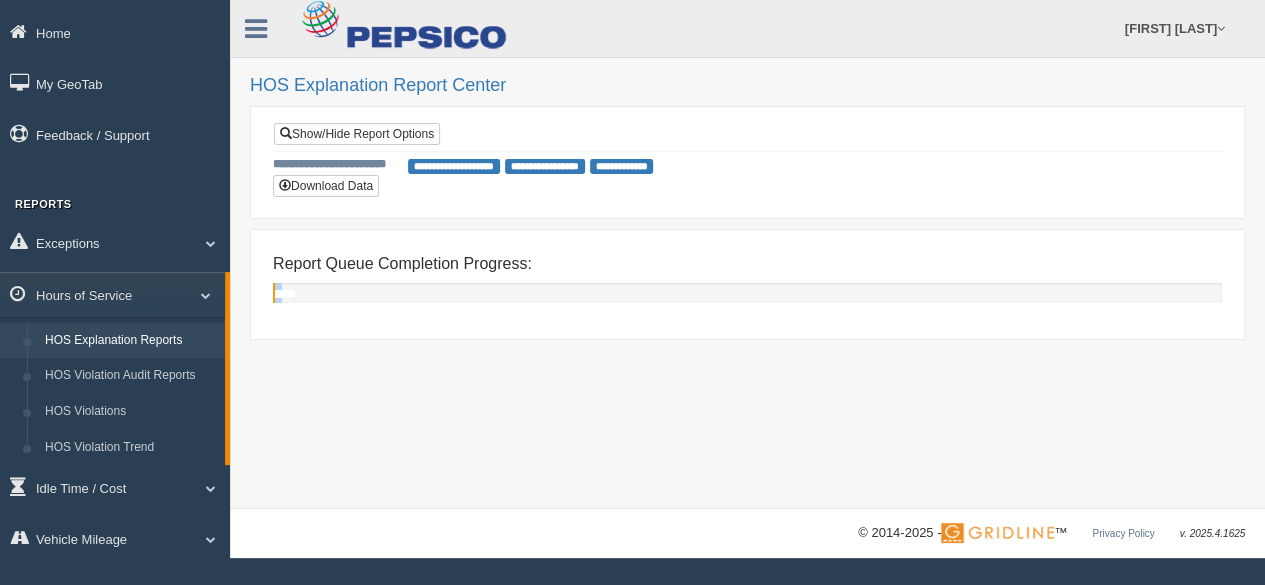 click on "**********" at bounding box center (747, 293) 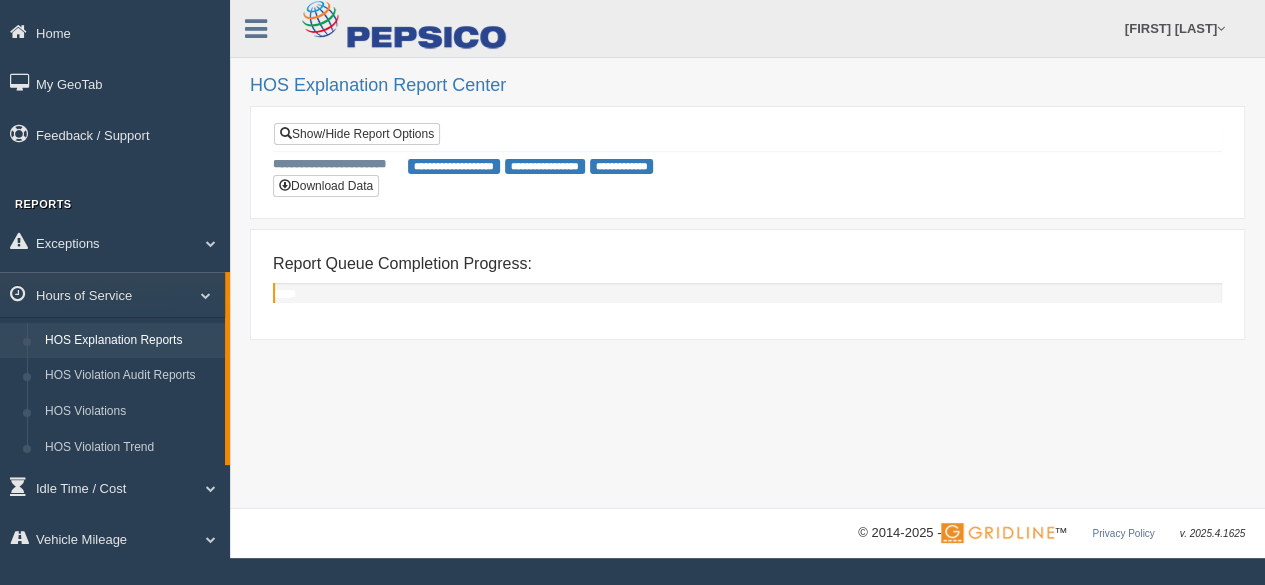 click on "**********" at bounding box center [747, 254] 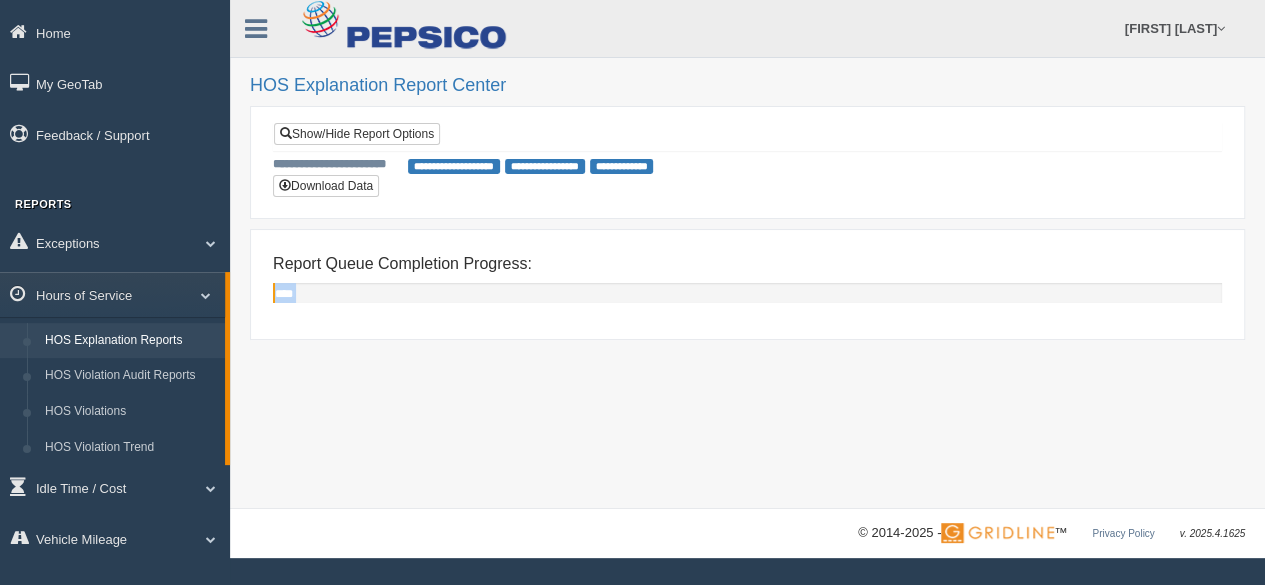 click on "**********" at bounding box center (747, 254) 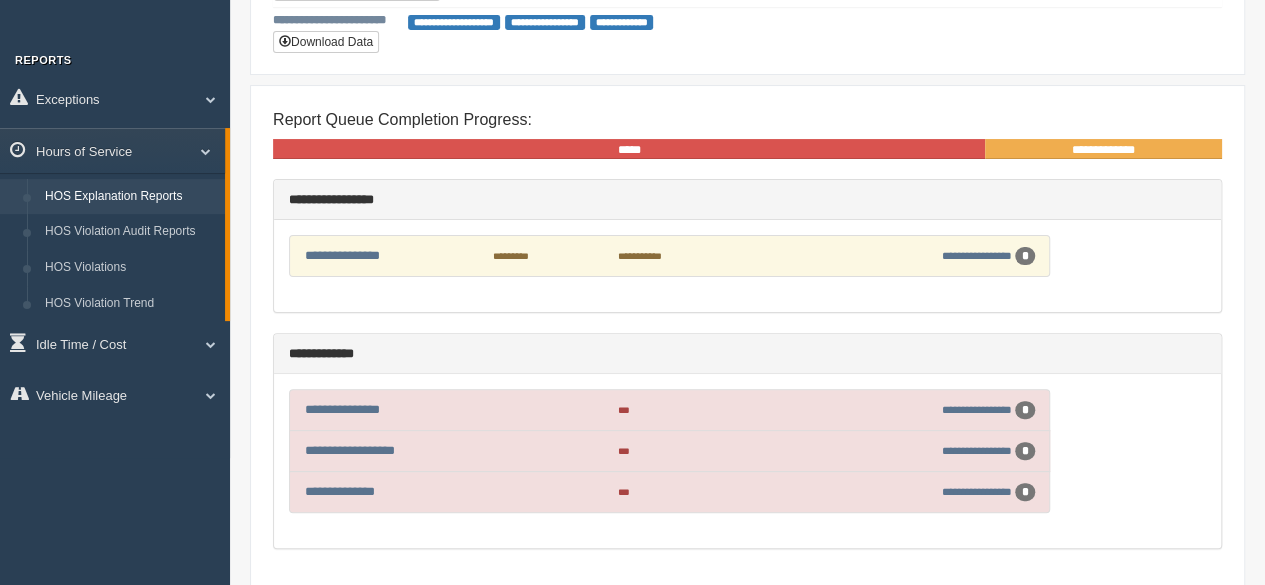 scroll, scrollTop: 145, scrollLeft: 0, axis: vertical 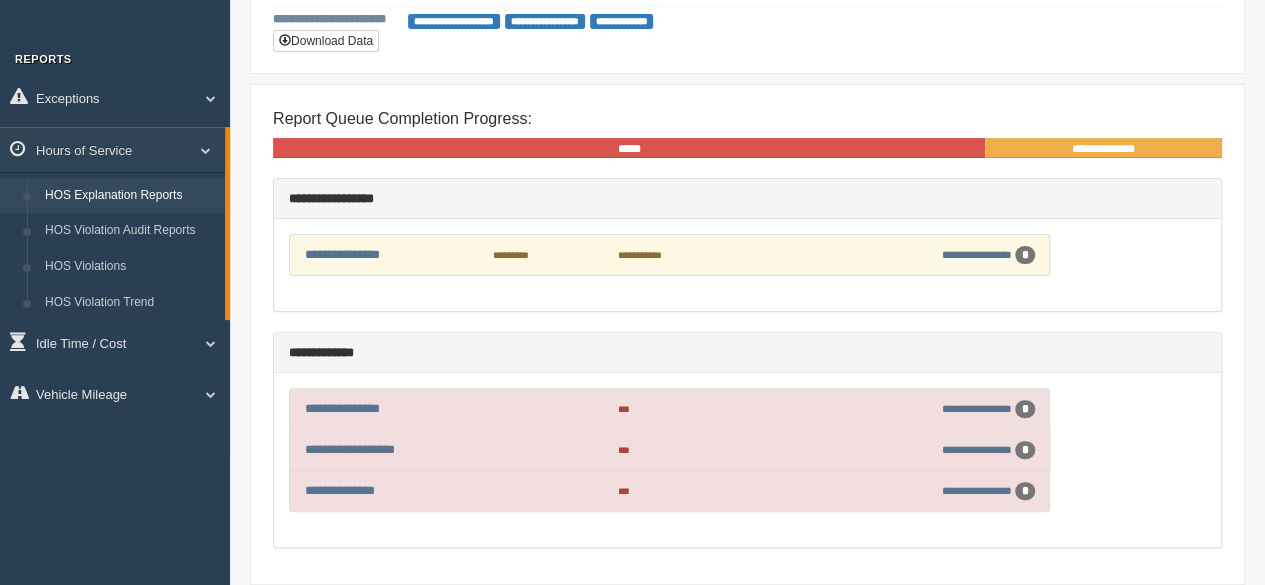 click on "*********" at bounding box center (545, 254) 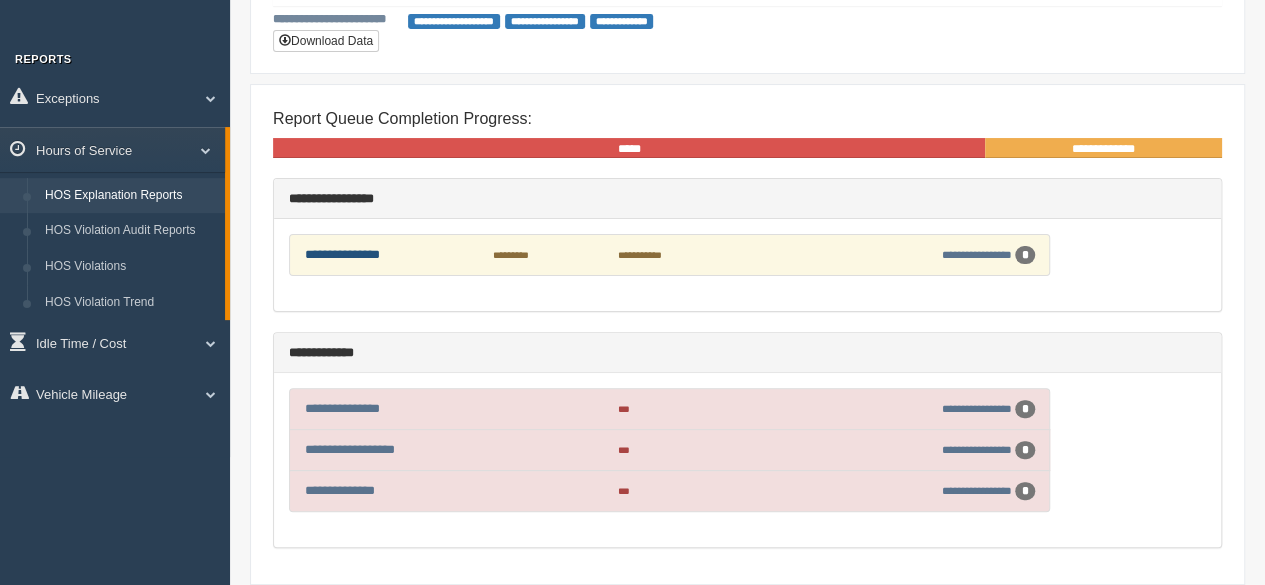 click on "**********" at bounding box center (342, 254) 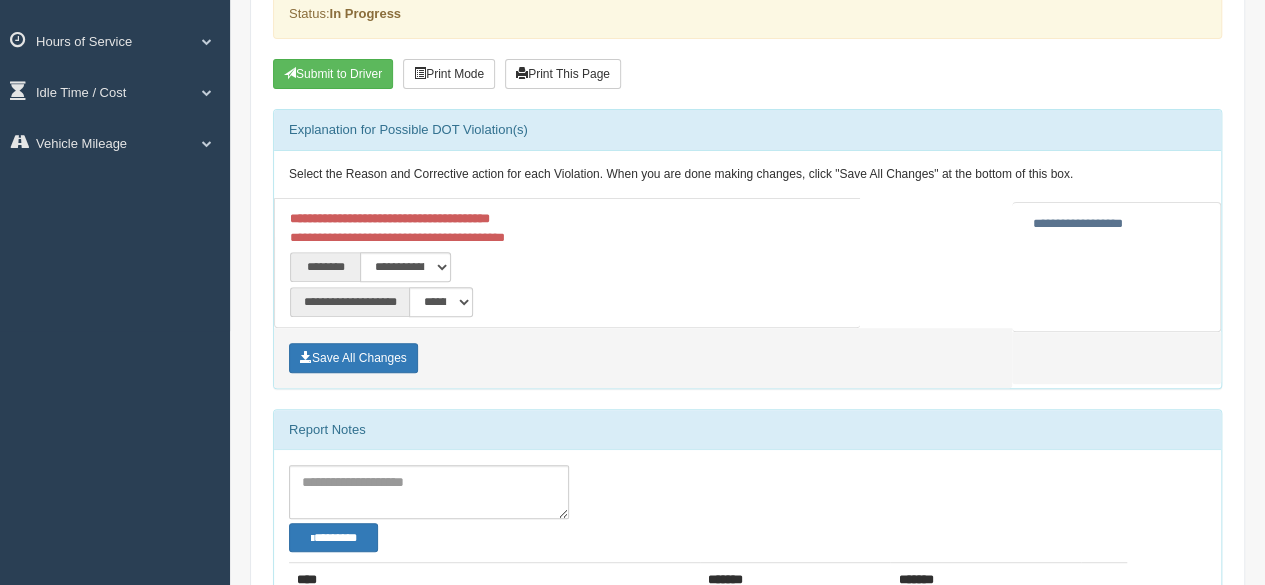 scroll, scrollTop: 320, scrollLeft: 0, axis: vertical 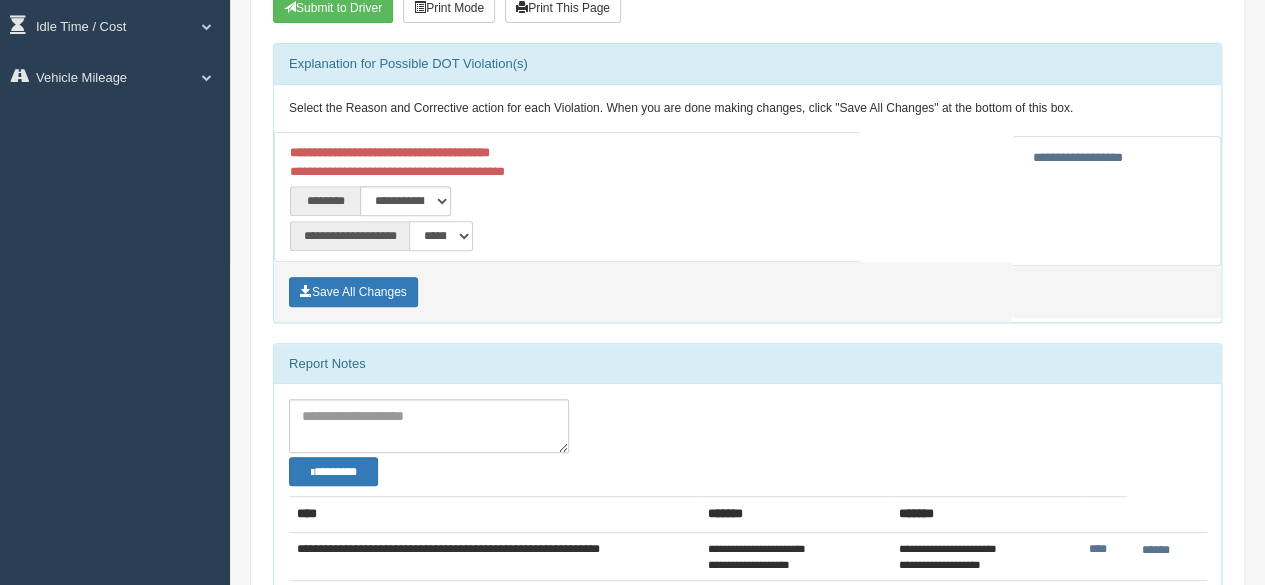 click on "**********" at bounding box center [441, 236] 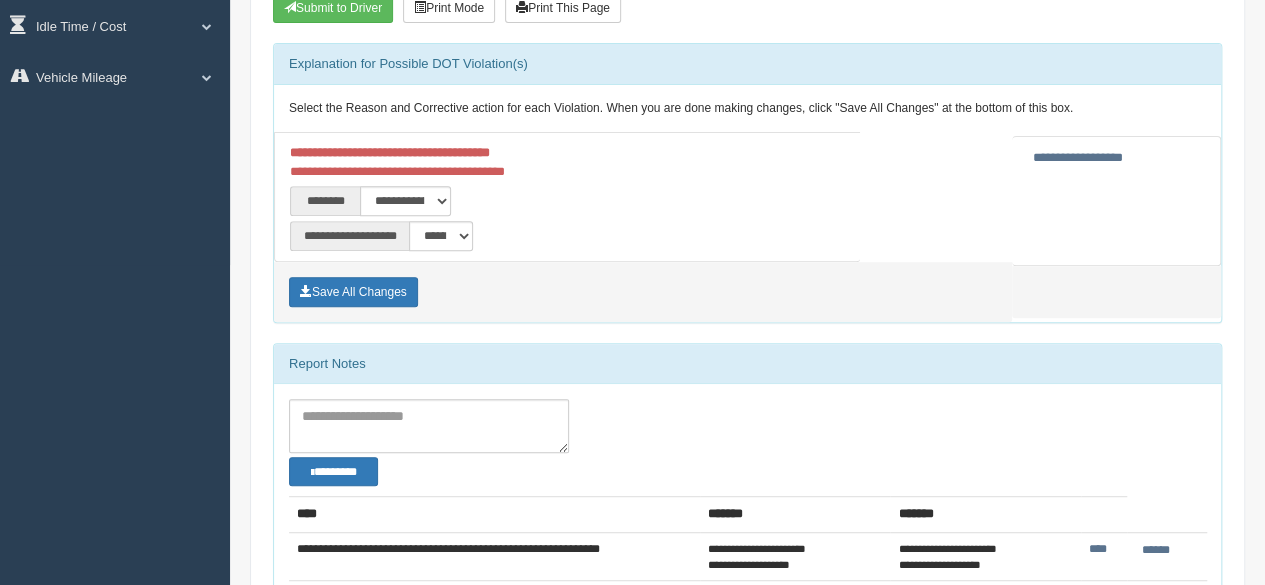 click on "**********" at bounding box center (472, 162) 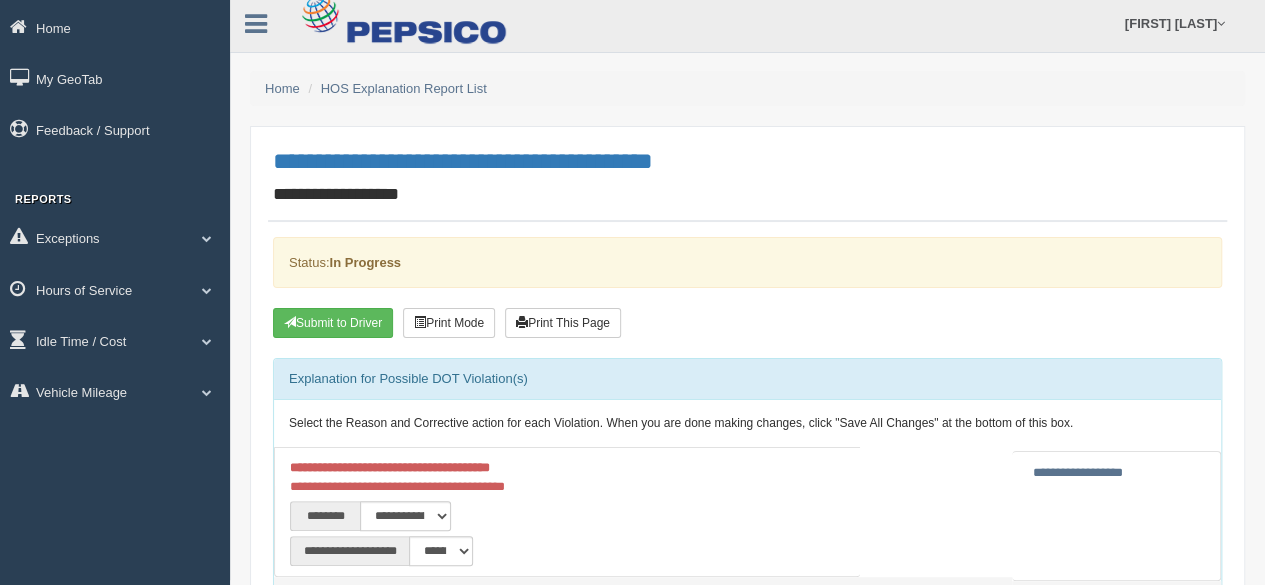 scroll, scrollTop: 0, scrollLeft: 0, axis: both 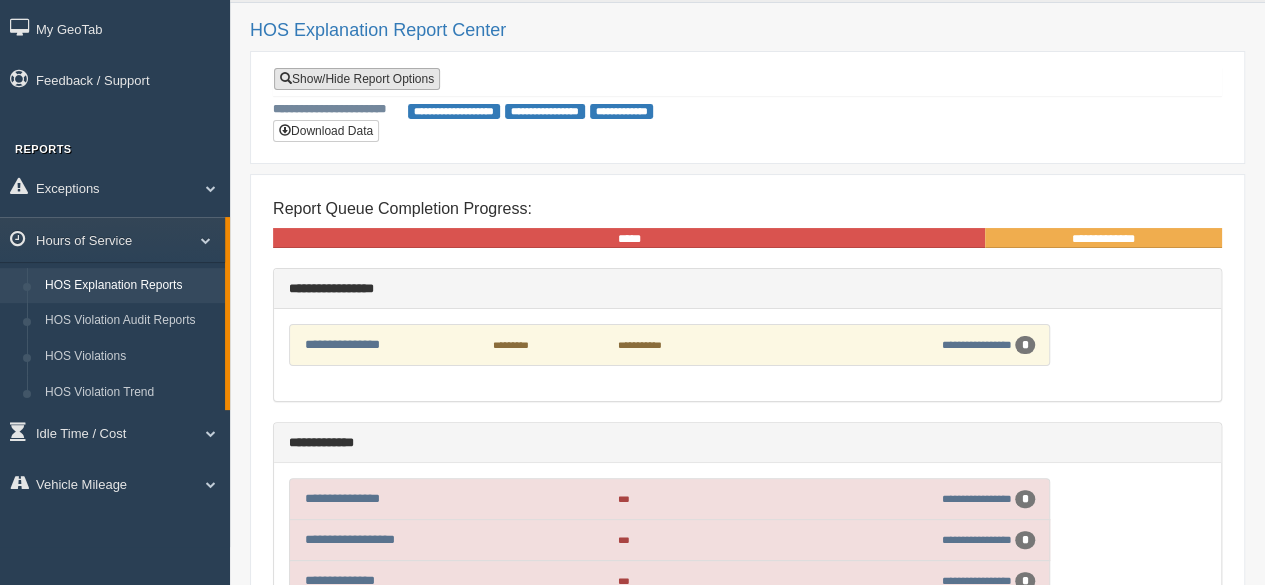 click on "Show/Hide Report Options" at bounding box center [357, 79] 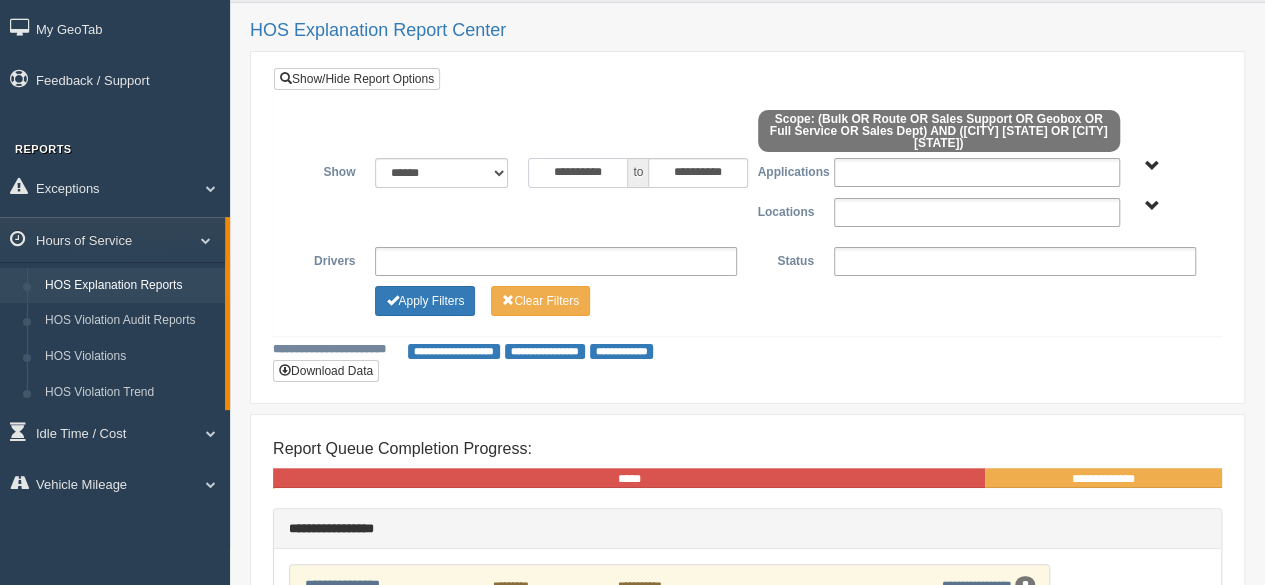 click on "**********" at bounding box center [578, 173] 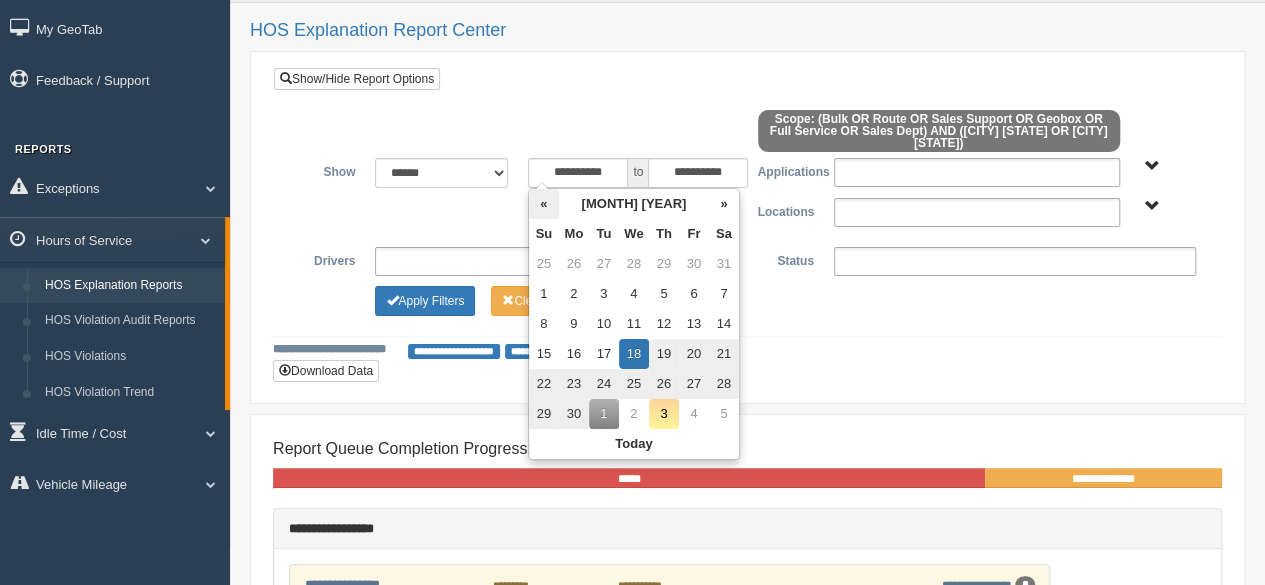 click on "«" at bounding box center (544, 204) 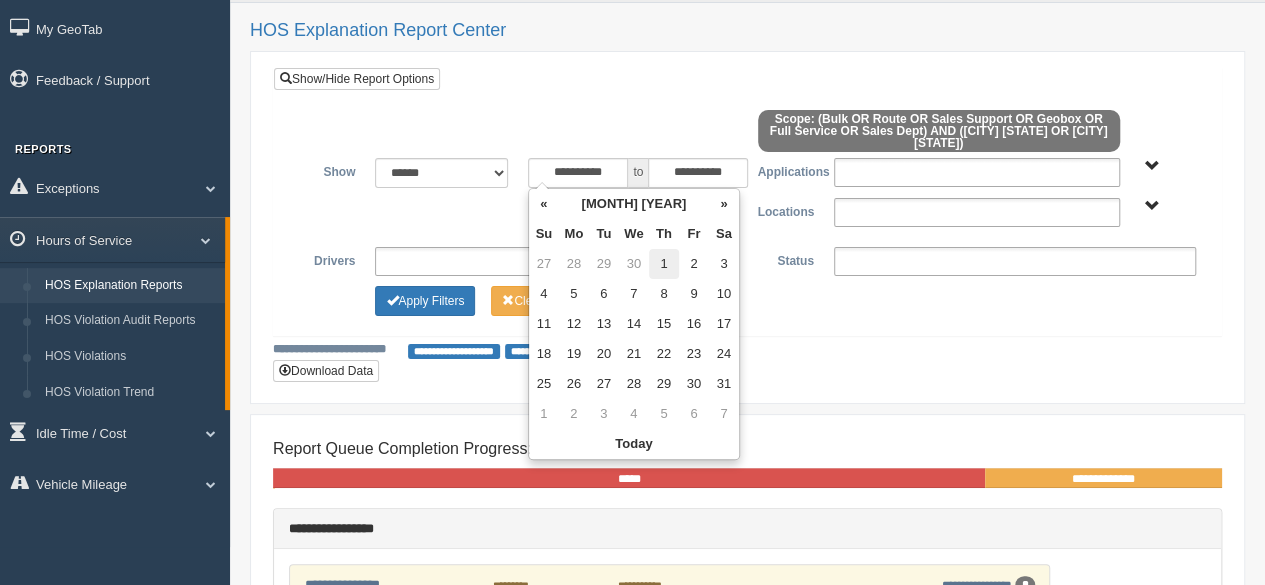 click on "1" at bounding box center [664, 264] 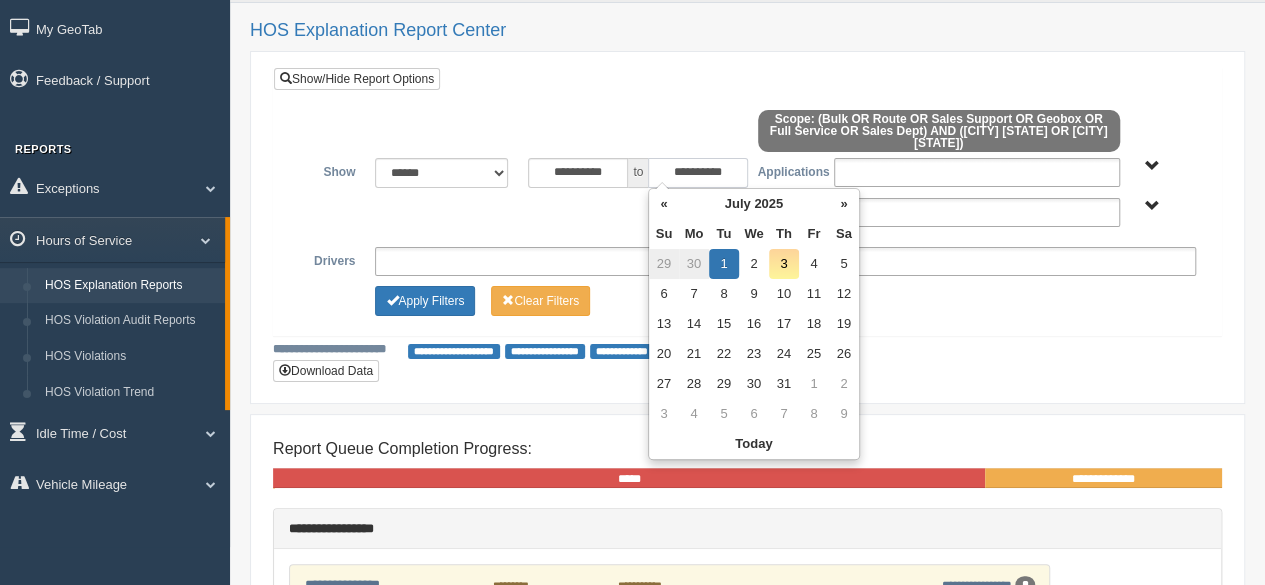 click on "**********" at bounding box center [698, 173] 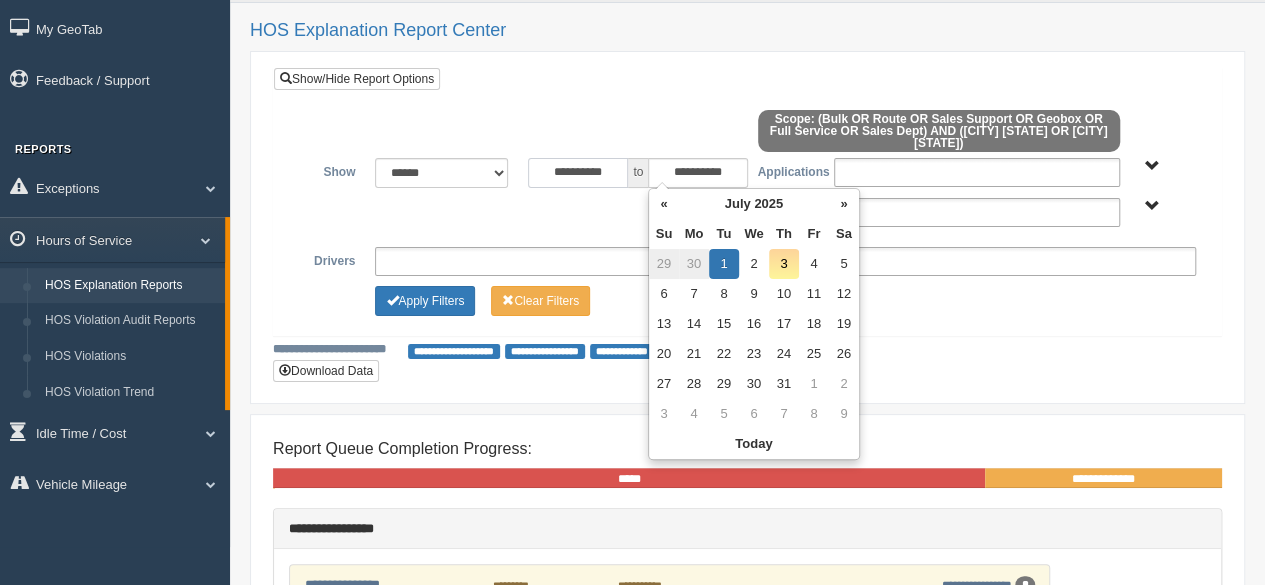 click on "**********" at bounding box center [578, 173] 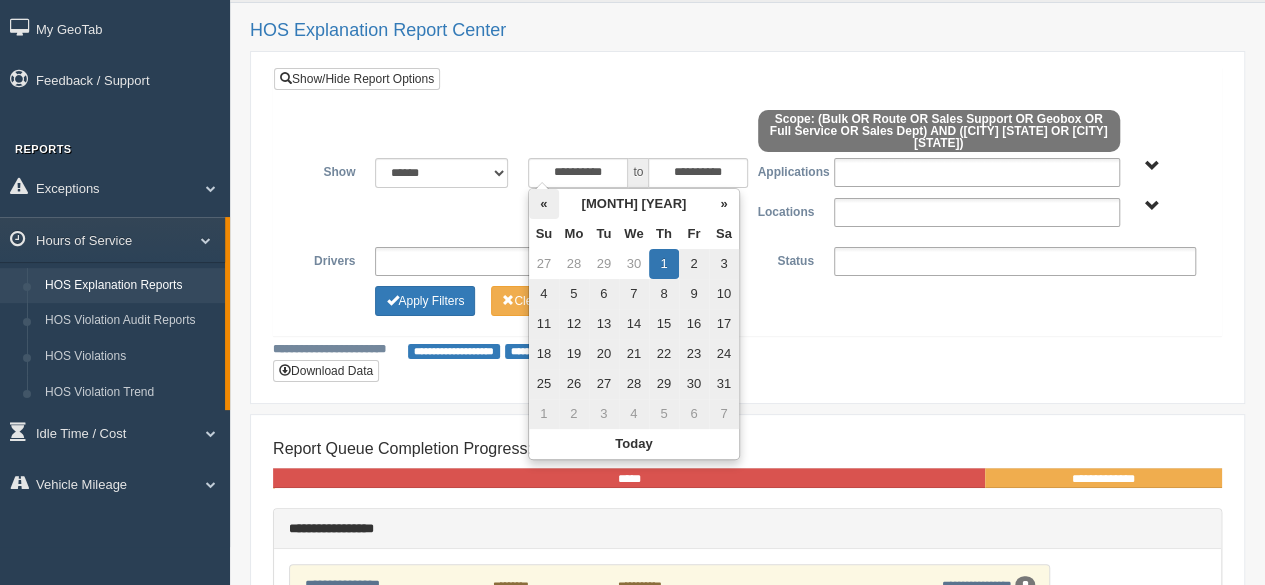 click on "«" at bounding box center [544, 204] 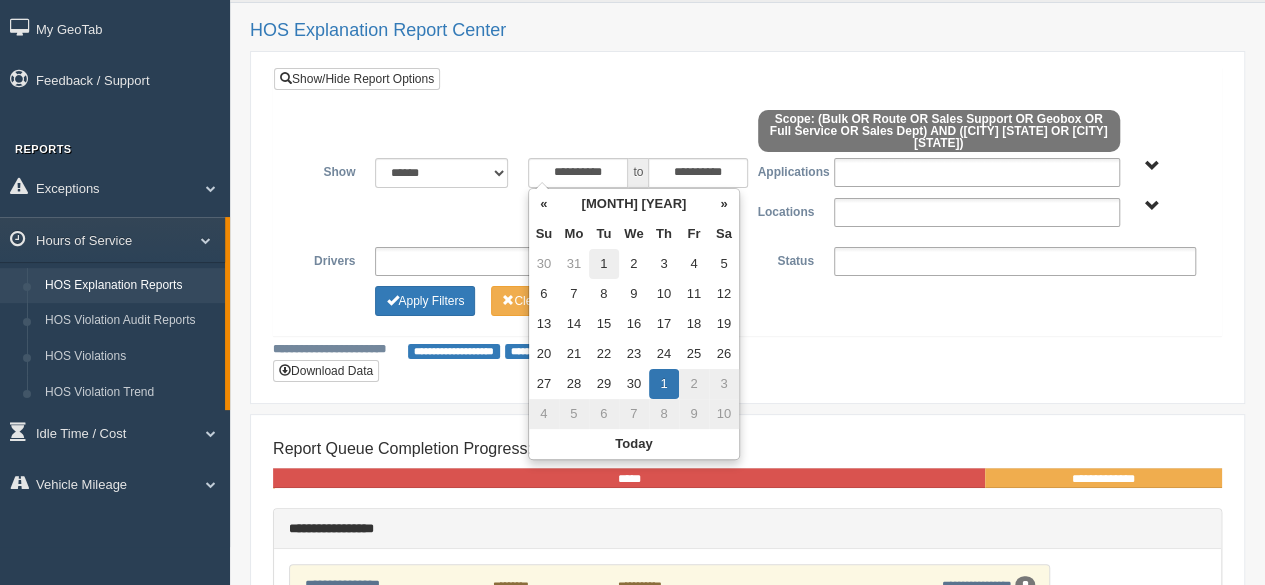click on "1" at bounding box center [604, 264] 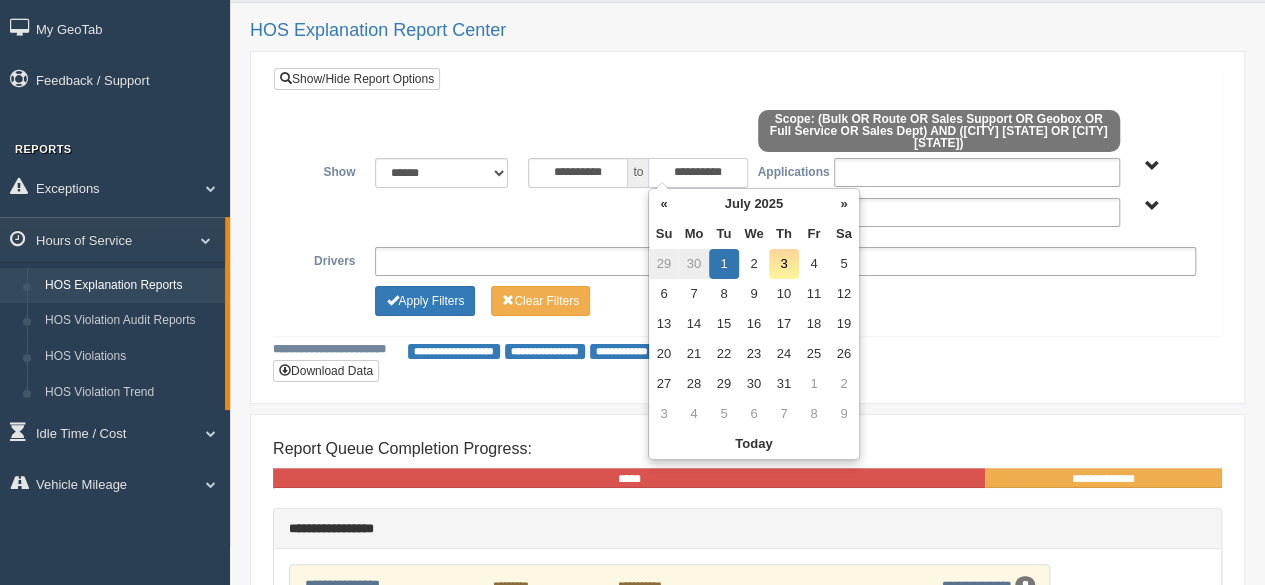 click on "**********" at bounding box center [698, 173] 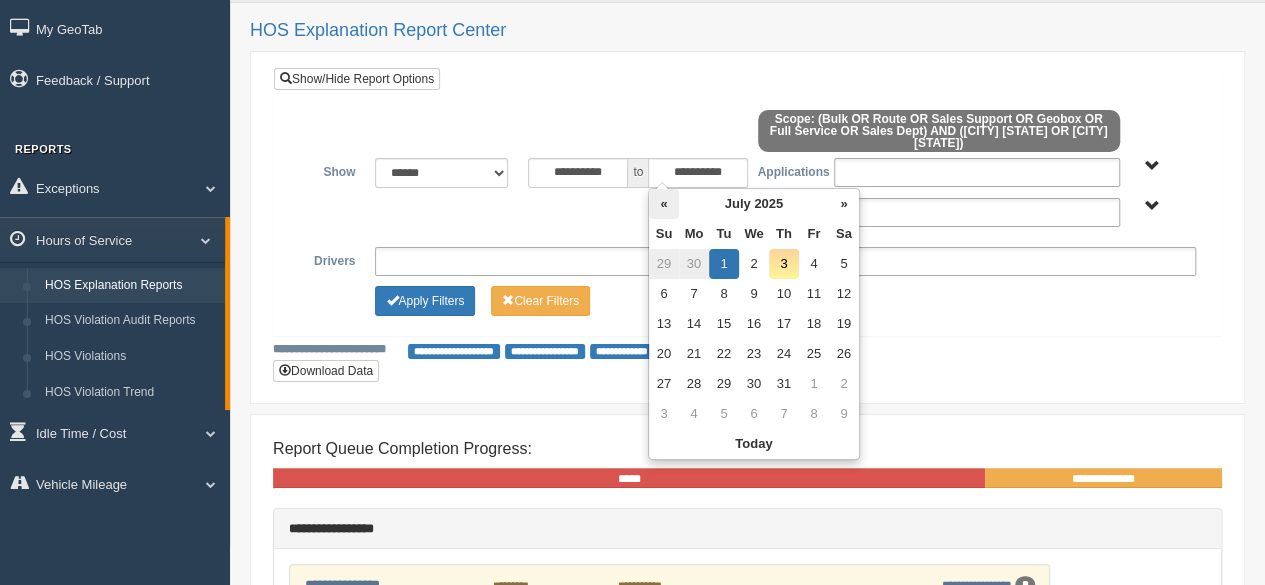 click on "«" at bounding box center [664, 204] 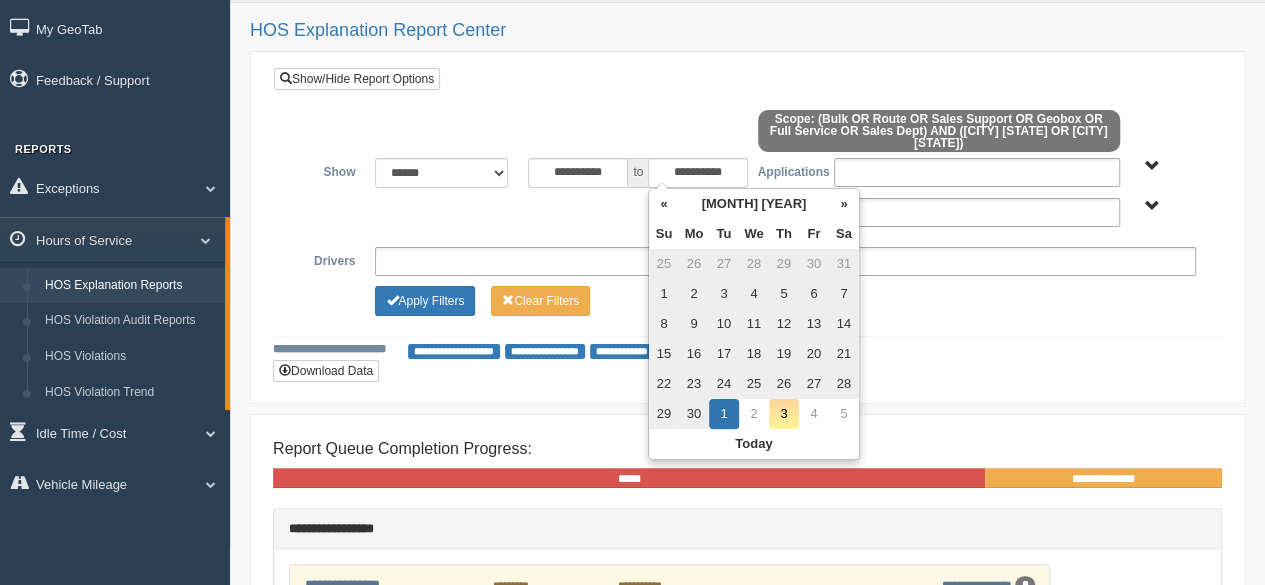 click on "«" at bounding box center [664, 204] 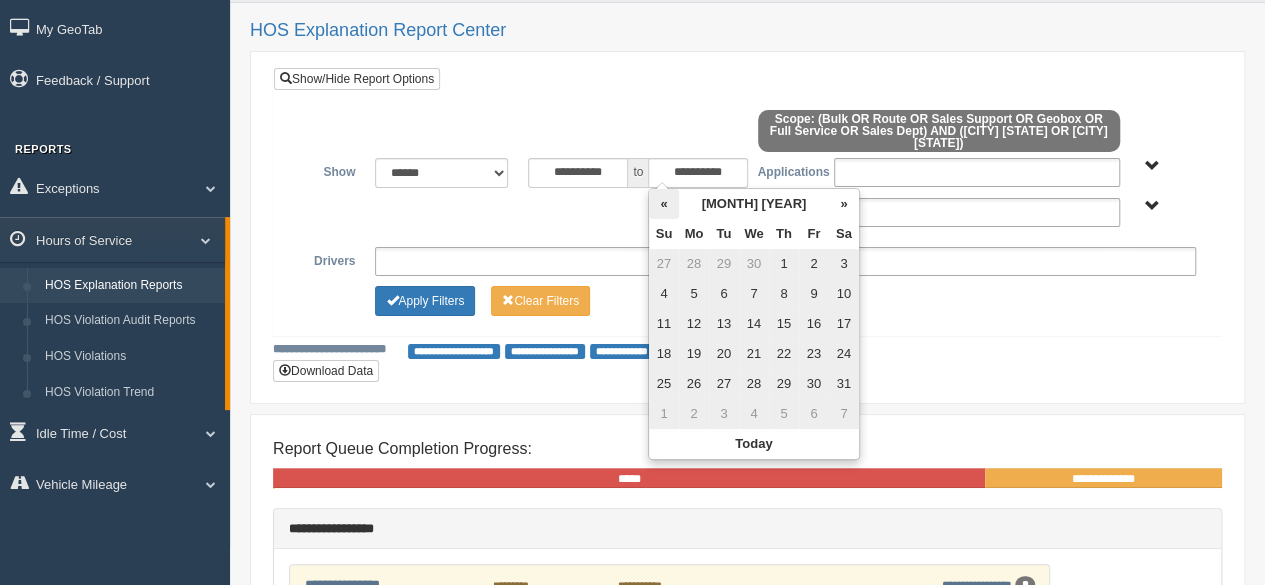 click on "«" at bounding box center [664, 204] 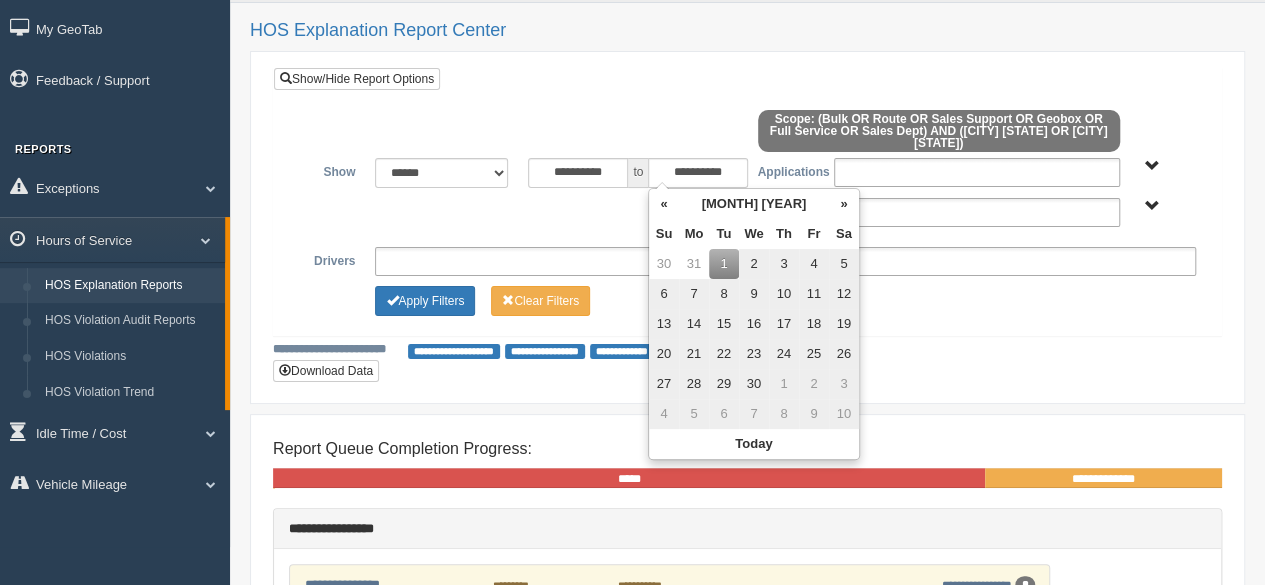 click on "30" at bounding box center [754, 264] 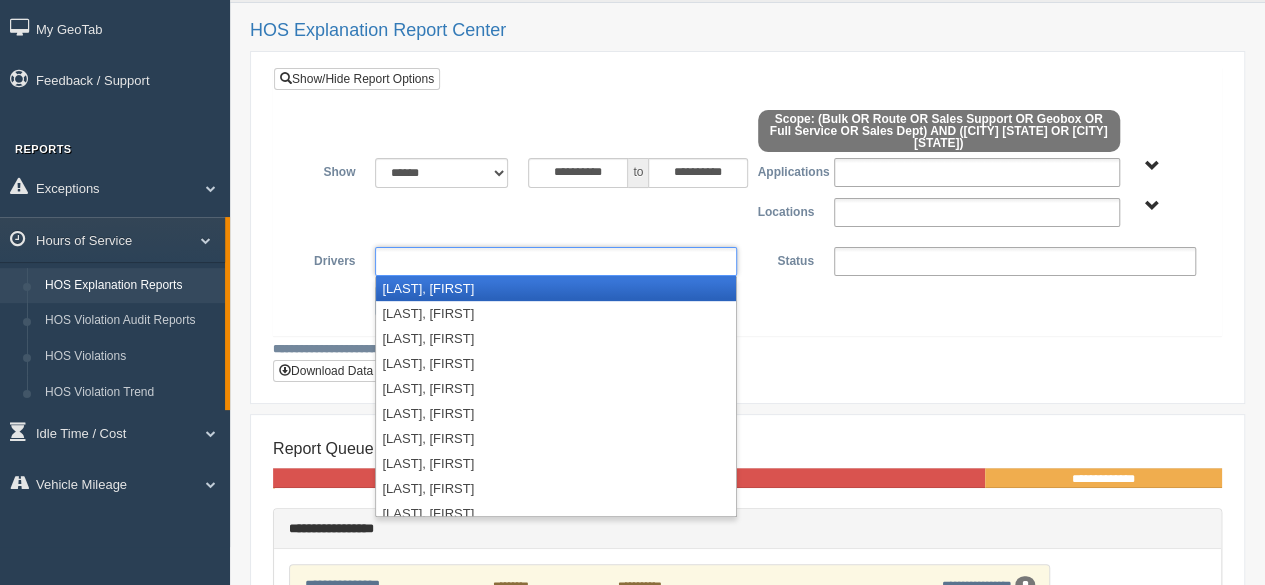click at bounding box center (556, 261) 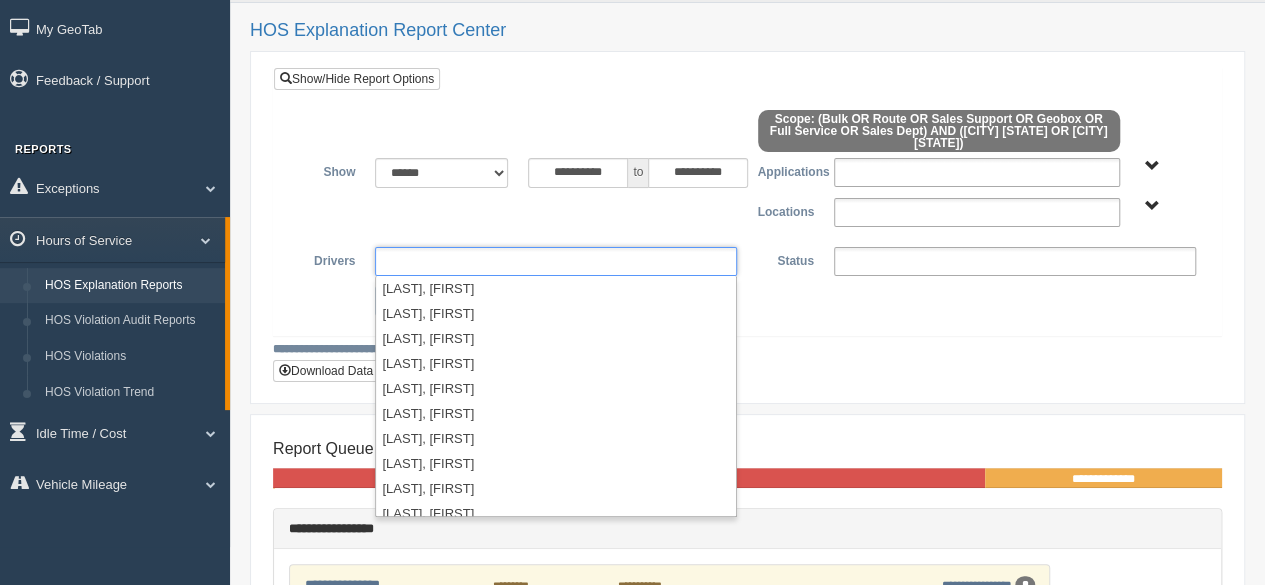 click on "**********" at bounding box center [747, 212] 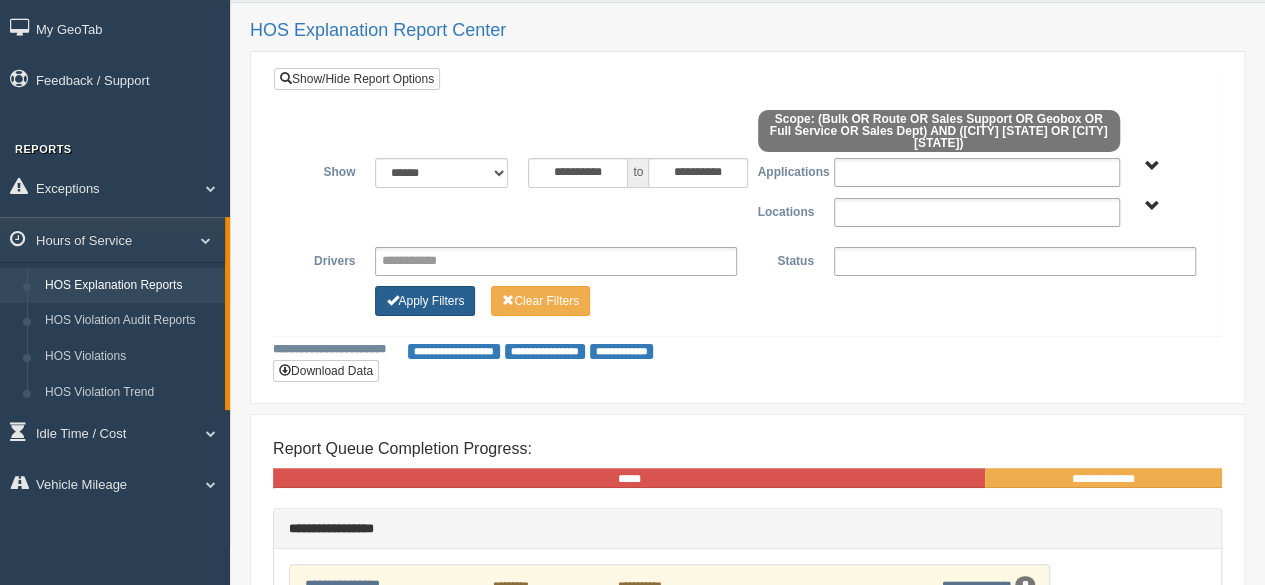 click on "Apply Filters" at bounding box center (425, 301) 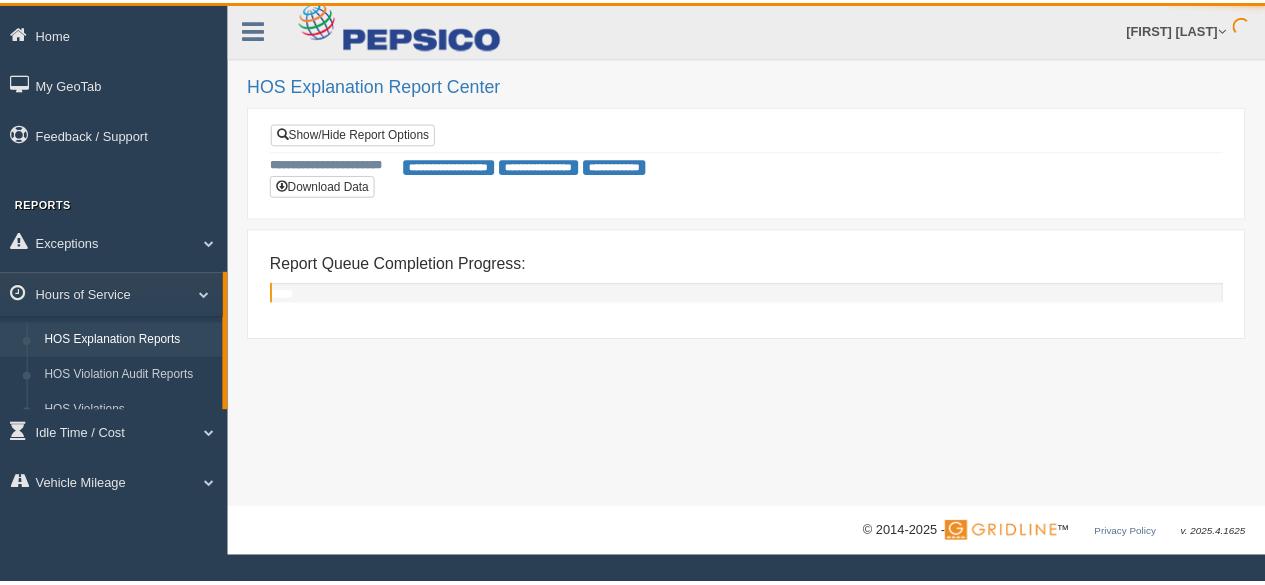 scroll, scrollTop: 0, scrollLeft: 0, axis: both 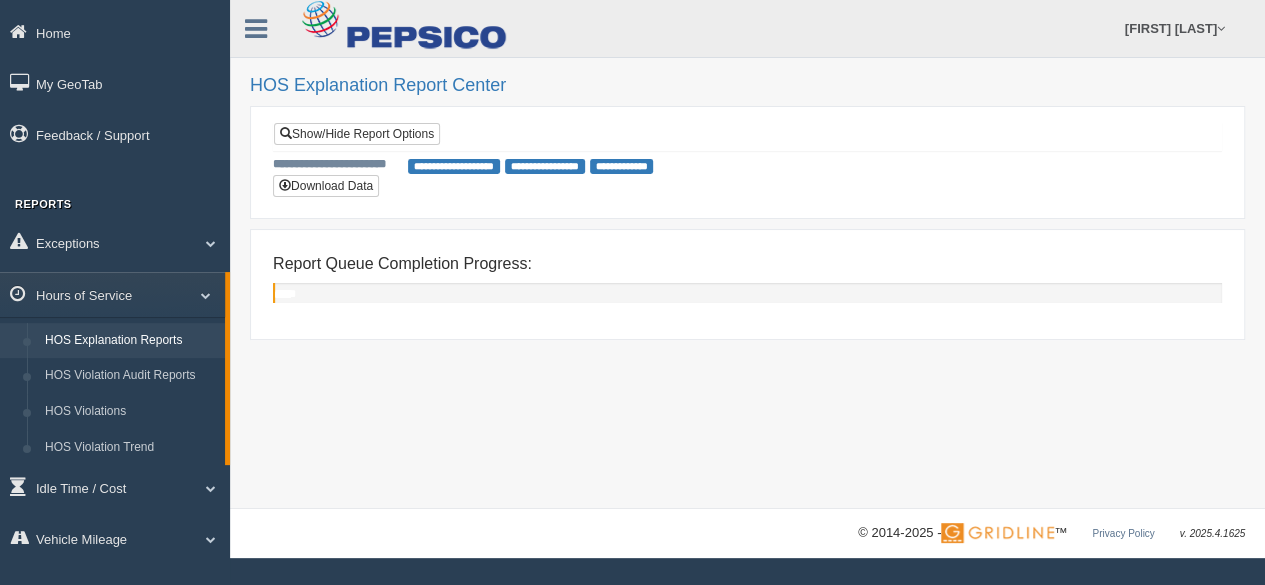 click on "**********" at bounding box center [747, 254] 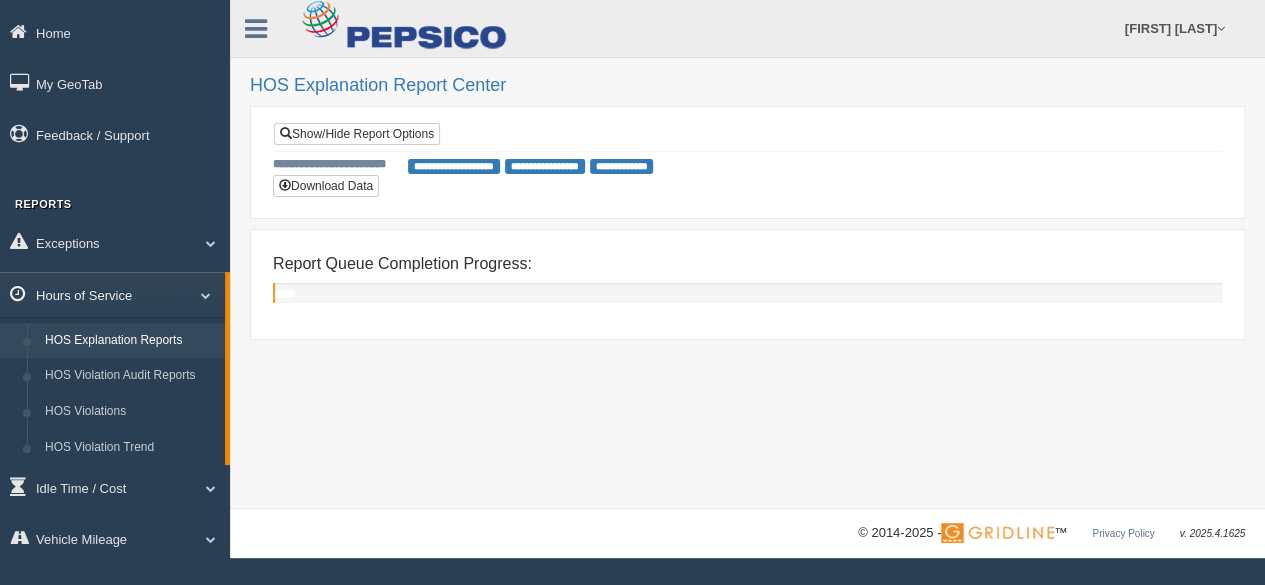 click on "Hours of Service" at bounding box center (112, 294) 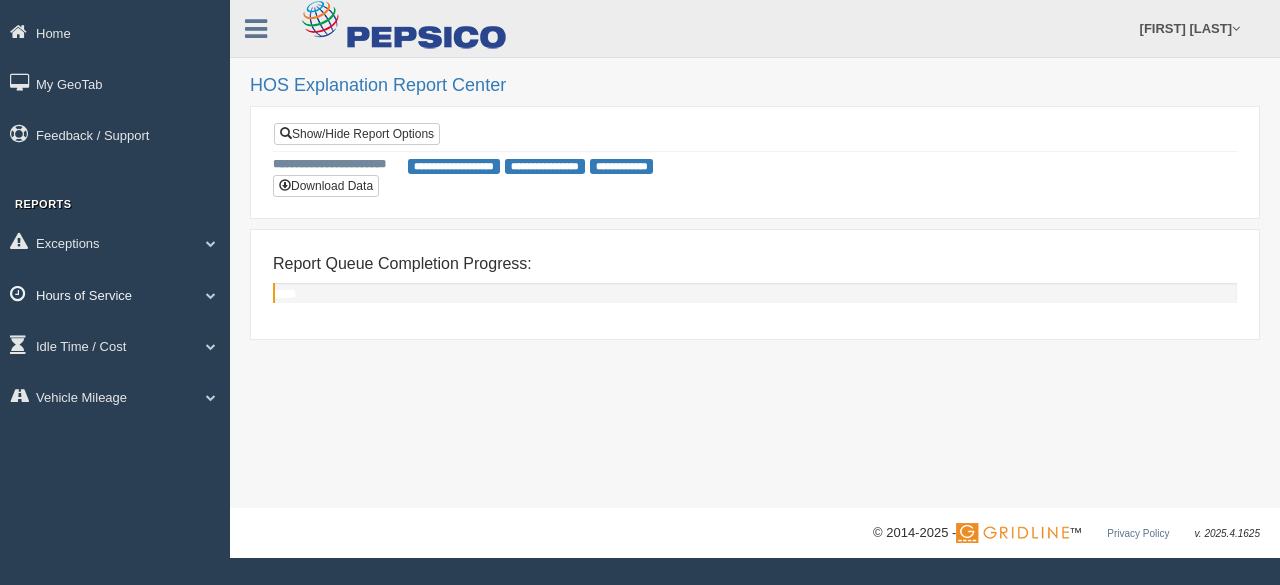 click on "Hours of Service" at bounding box center (115, 242) 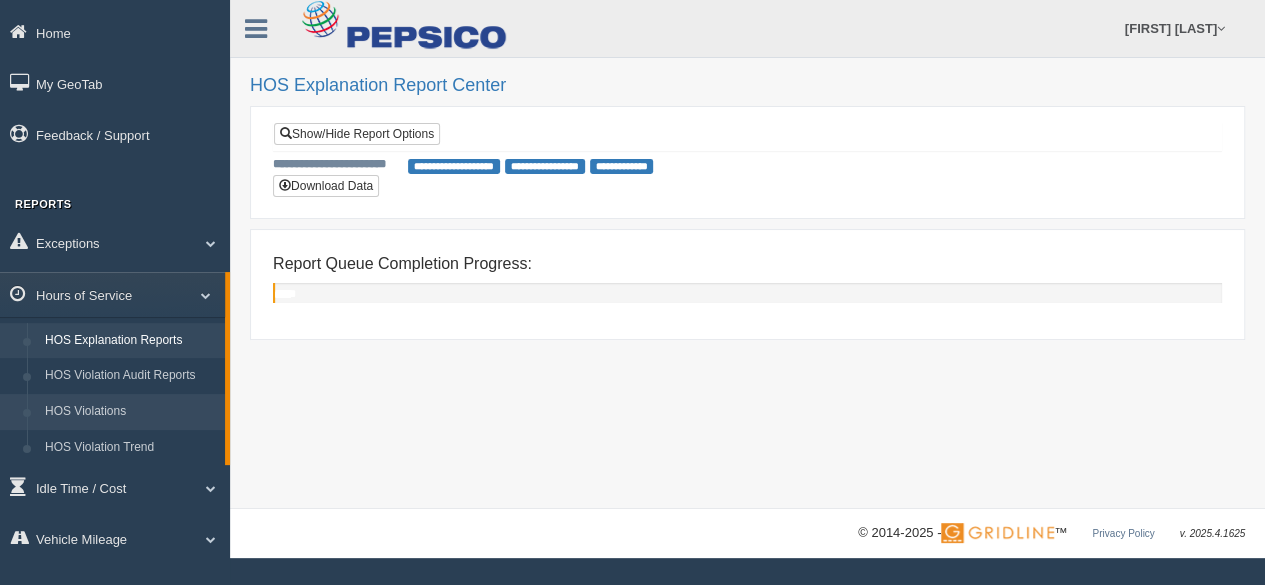 click on "HOS Violations" at bounding box center [130, 412] 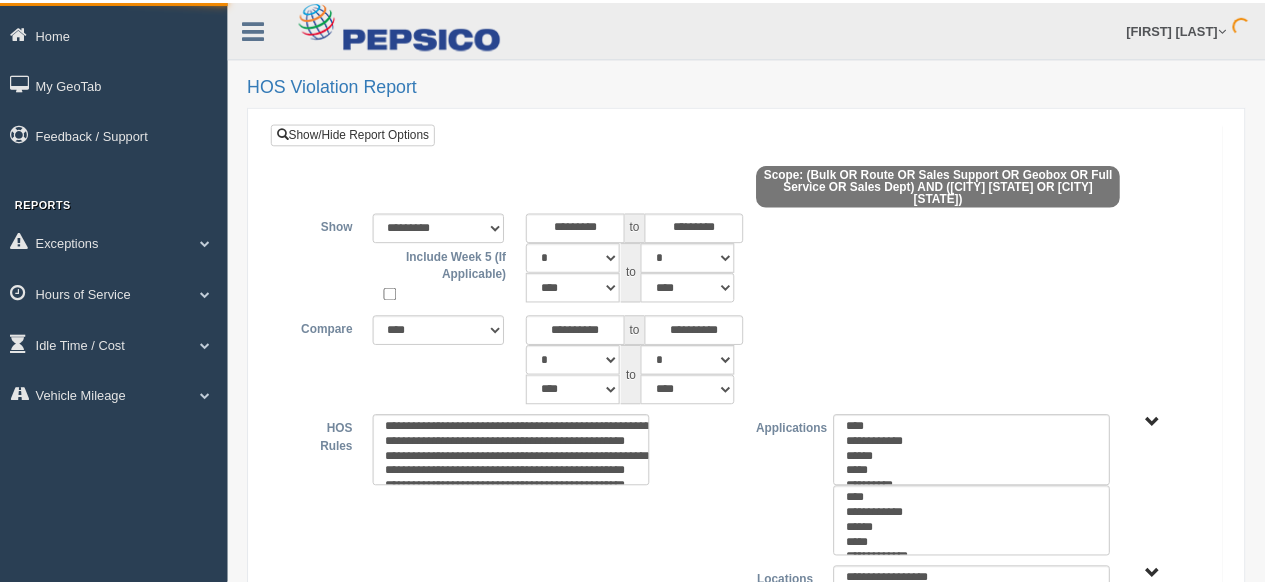 scroll, scrollTop: 0, scrollLeft: 0, axis: both 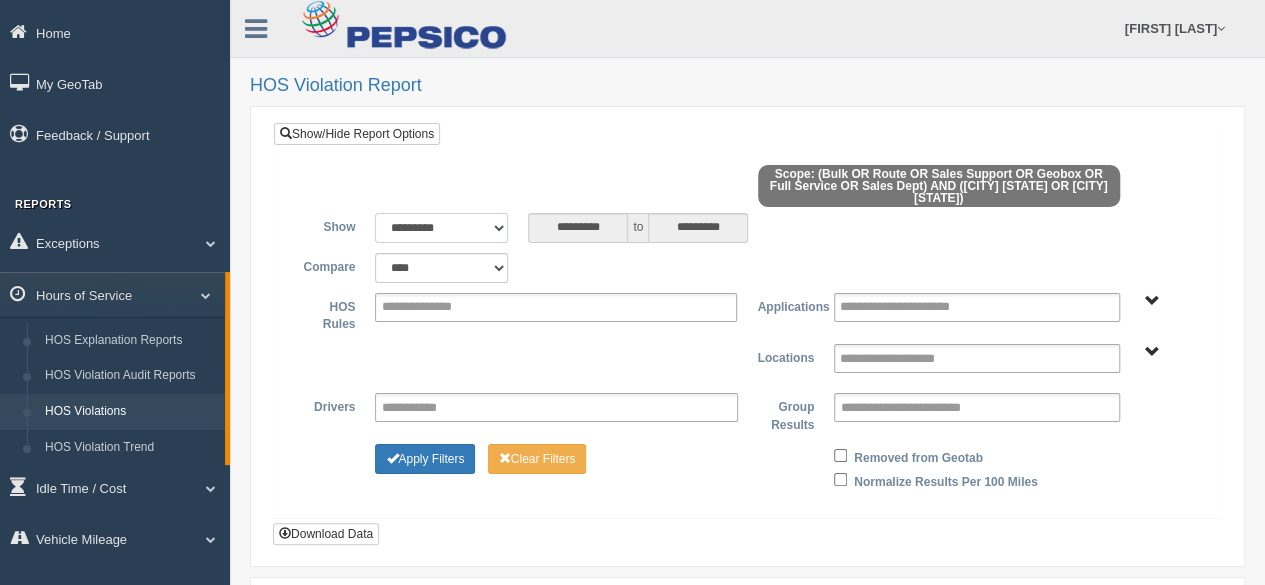 click on "[REDACTED]
[REDACTED]
[REDACTED]
[REDACTED]
[REDACTED]
[REDACTED]
[REDACTED]
[REDACTED]
[REDACTED]" at bounding box center [441, 228] 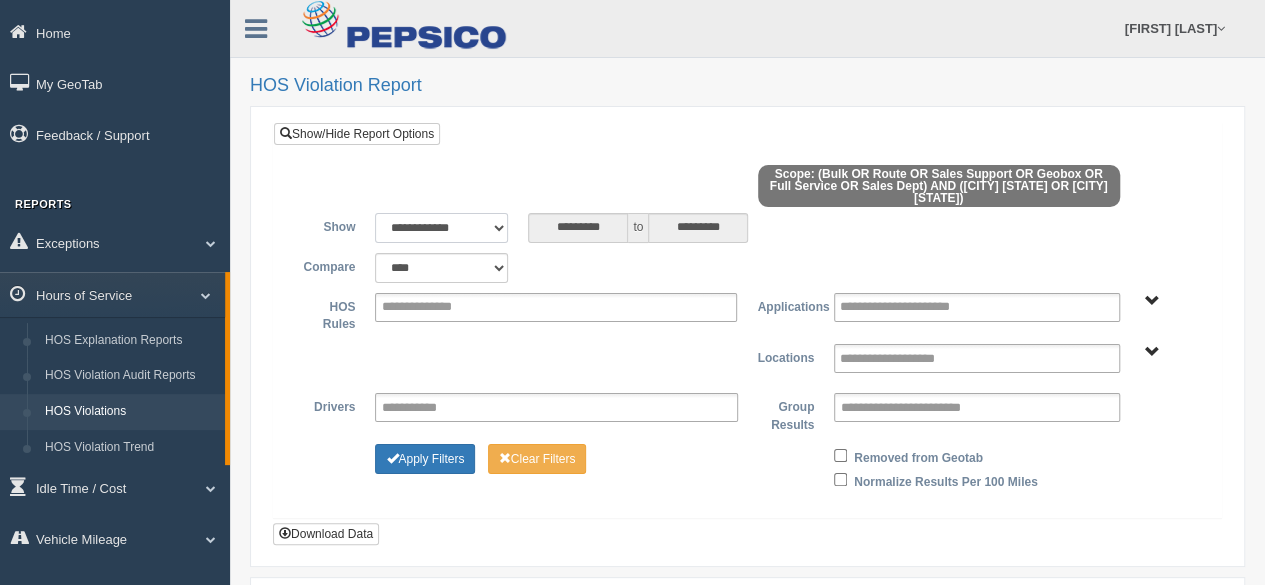 click on "[REDACTED]
[REDACTED]
[REDACTED]
[REDACTED]
[REDACTED]
[REDACTED]
[REDACTED]
[REDACTED]
[REDACTED]" at bounding box center [441, 228] 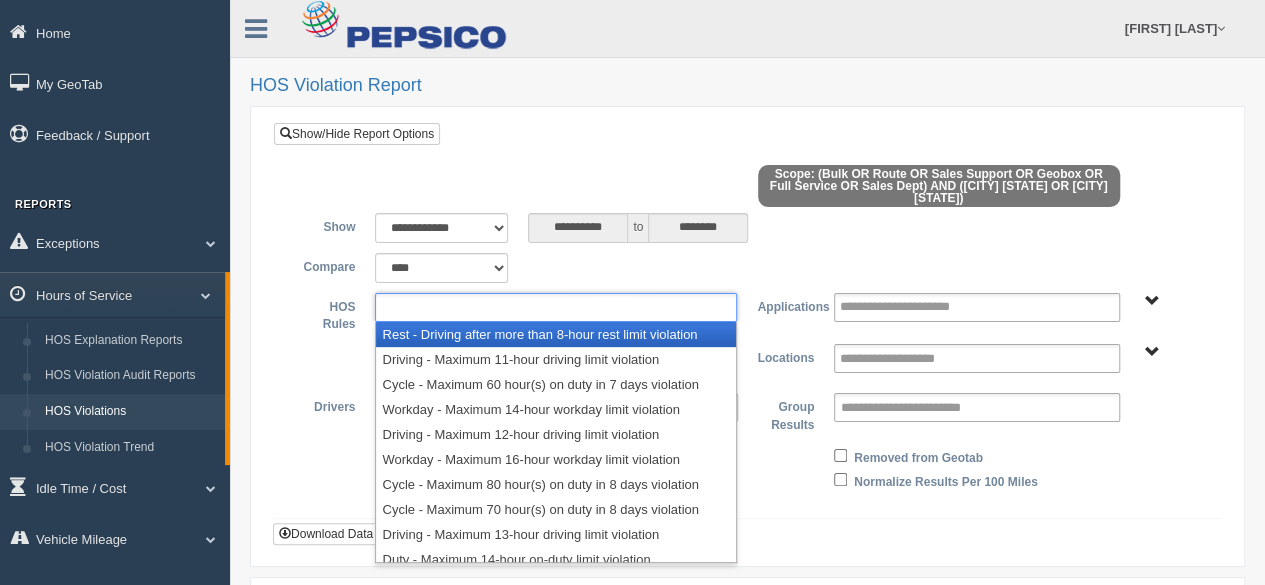 click at bounding box center [430, 307] 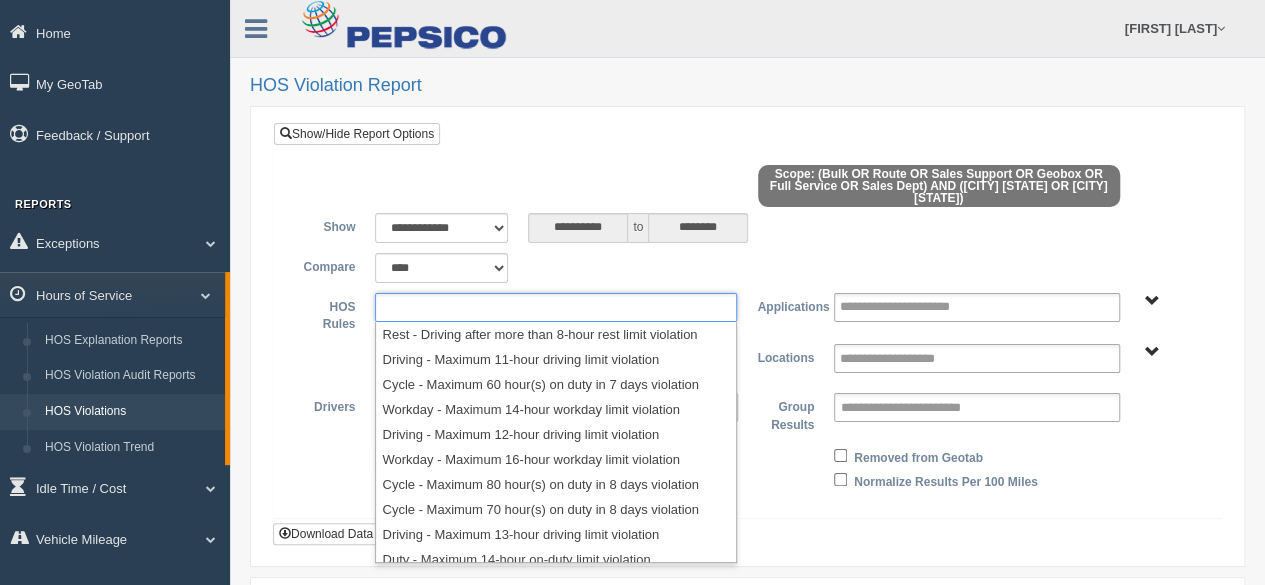 click on "Scope: (Bulk OR Route OR Sales Support OR Geobox OR Full Service OR Sales Dept) AND ([CITY] [STATE] OR [CITY] [STATE])
Show
[REDACTED]
[REDACTED]
[REDACTED]
[REDACTED]
[REDACTED]
[REDACTED]
[REDACTED]
[REDACTED]
[REDACTED]
Include Week 5 (If Applicable)
[REDACTED] to [REDACTED]
[REDACTED]
[REDACTED]
[REDACTED]
[REDACTED]
[REDACTED]
[REDACTED]
[REDACTED]
[REDACTED]
[REDACTED]
[REDACTED]
[REDACTED]
[REDACTED]
[REDACTED]
[REDACTED]
[REDACTED]
[REDACTED]
[REDACTED]
[REDACTED]
[REDACTED]
[REDACTED]
[REDACTED]
[REDACTED]
[REDACTED]
[REDACTED]
[REDACTED]
[REDACTED]
Compare
[REDACTED]
[REDACTED]
[REDACTED]
[REDACTED]
[REDACTED]
[REDACTED]
[REDACTED]
[REDACTED]
[REDACTED]
[REDACTED]
to" at bounding box center (747, 333) 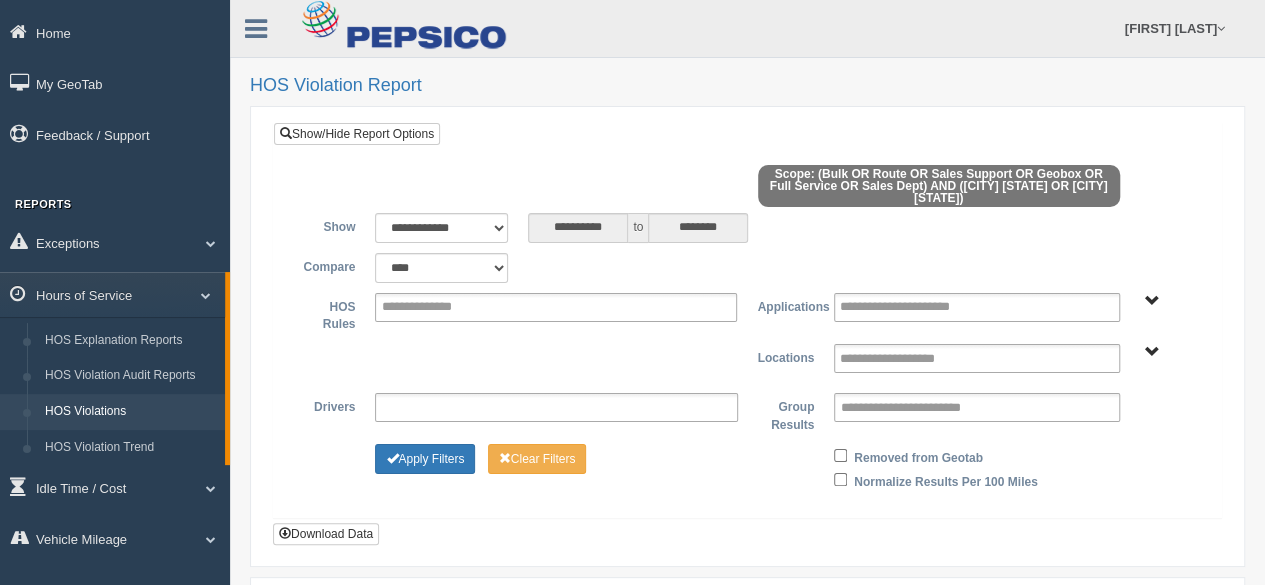 click at bounding box center (423, 407) 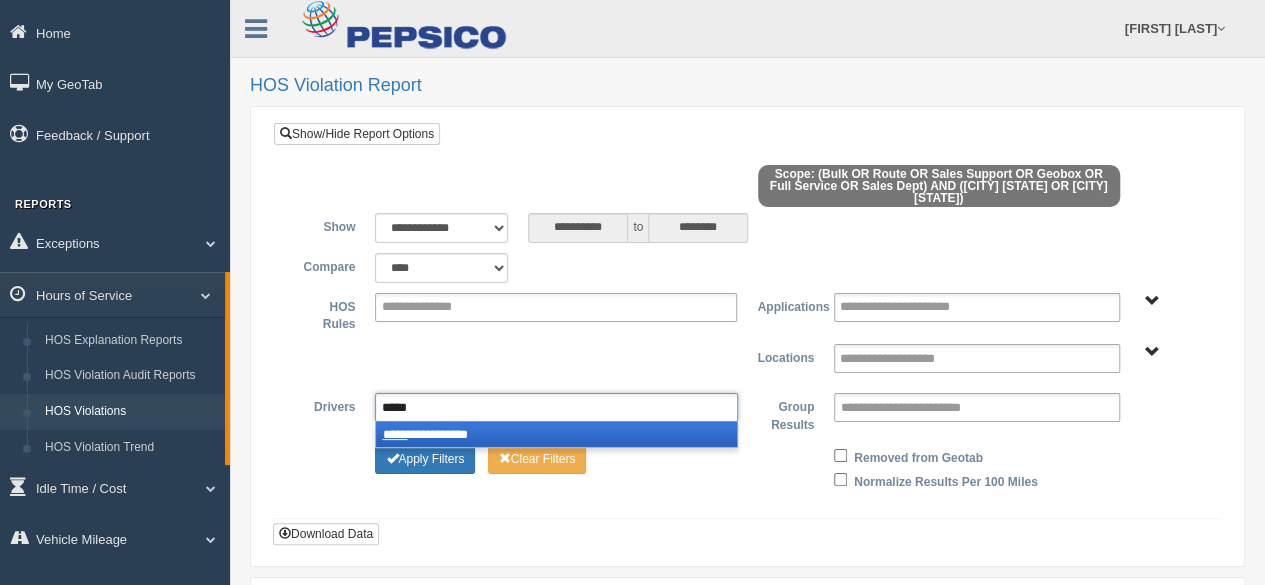 type on "*****" 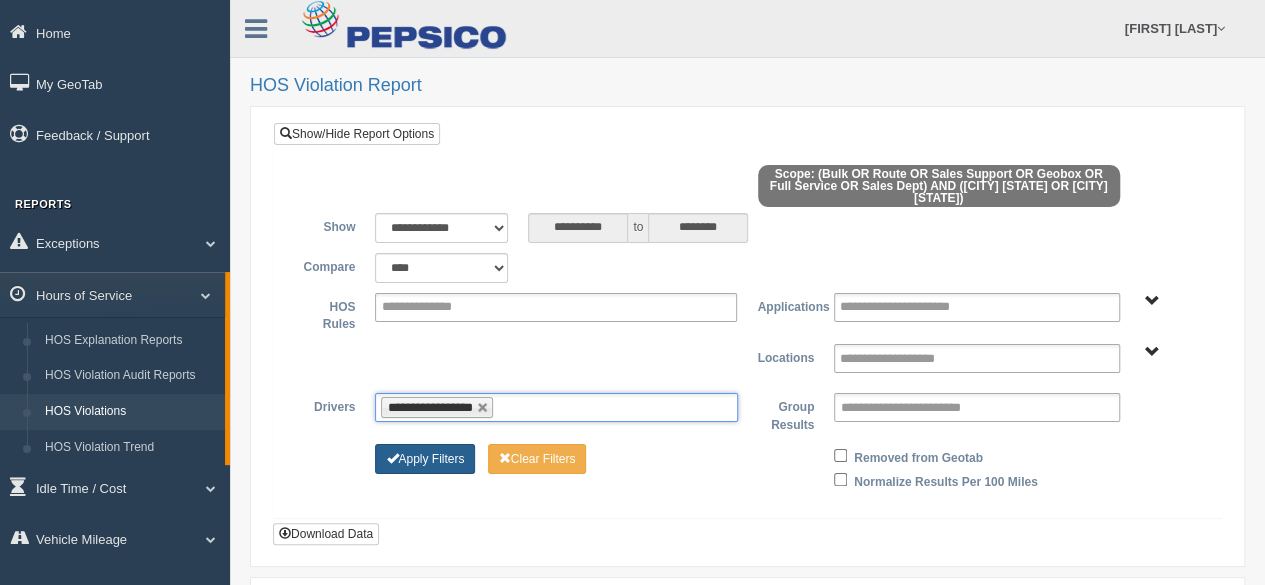 click on "Apply Filters" at bounding box center [425, 459] 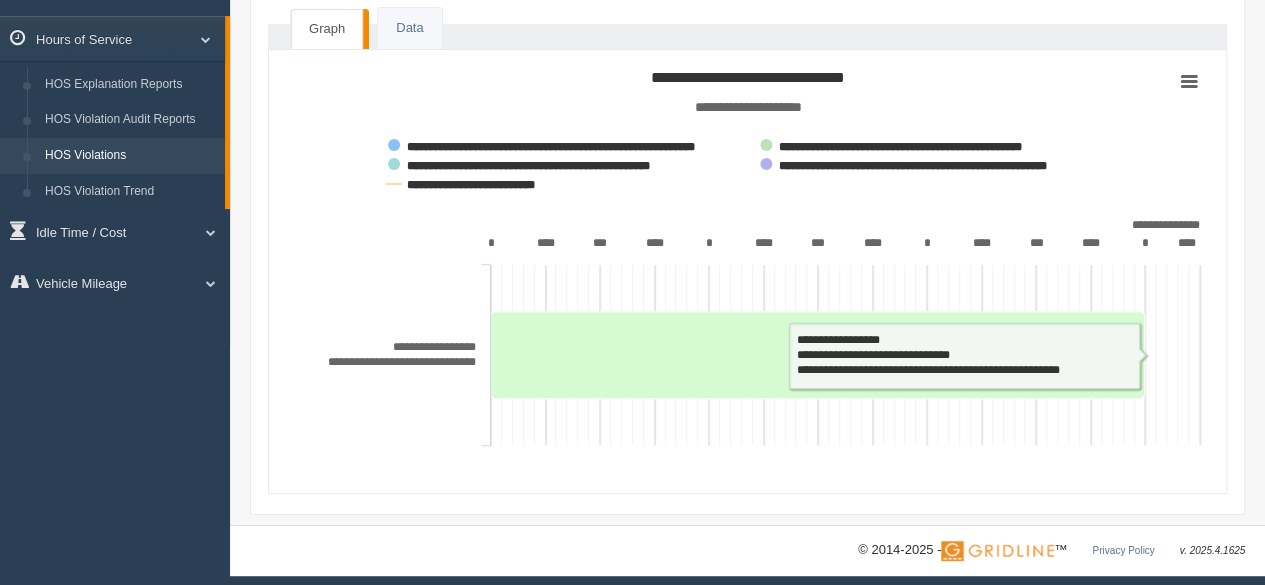 scroll, scrollTop: 175, scrollLeft: 0, axis: vertical 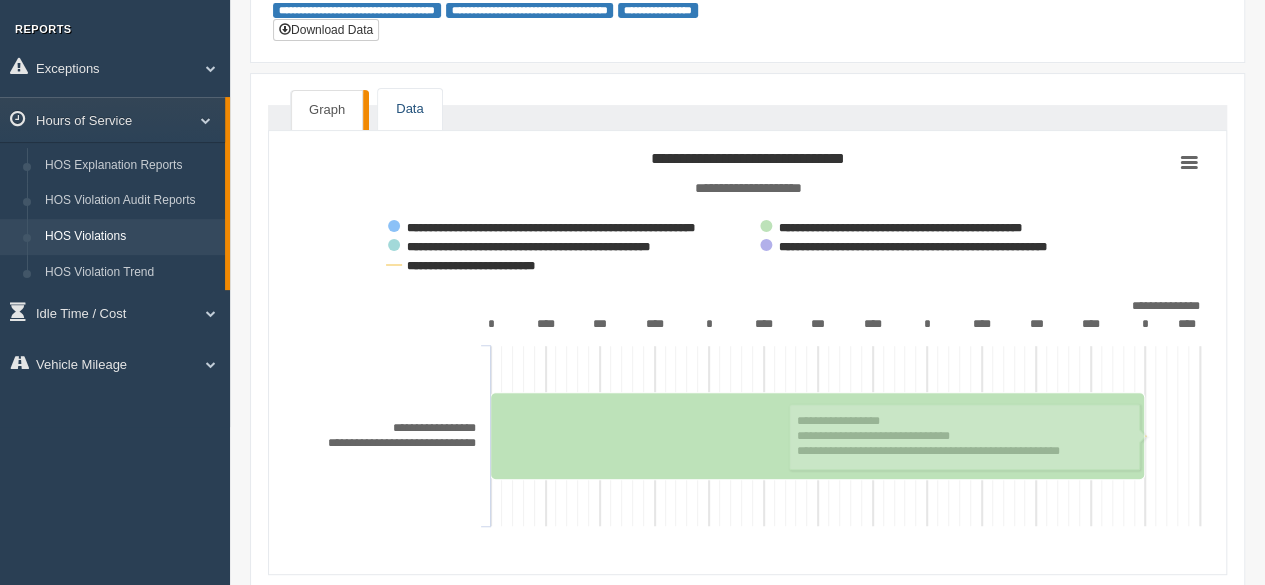 click on "Data" at bounding box center [409, 109] 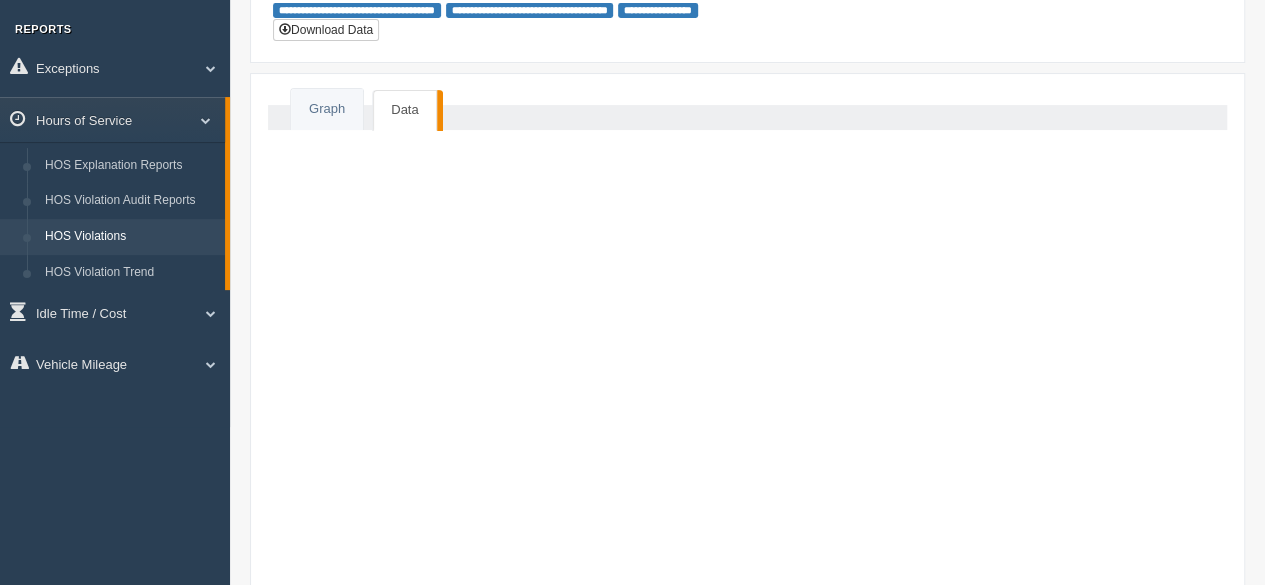 scroll, scrollTop: 19, scrollLeft: 0, axis: vertical 